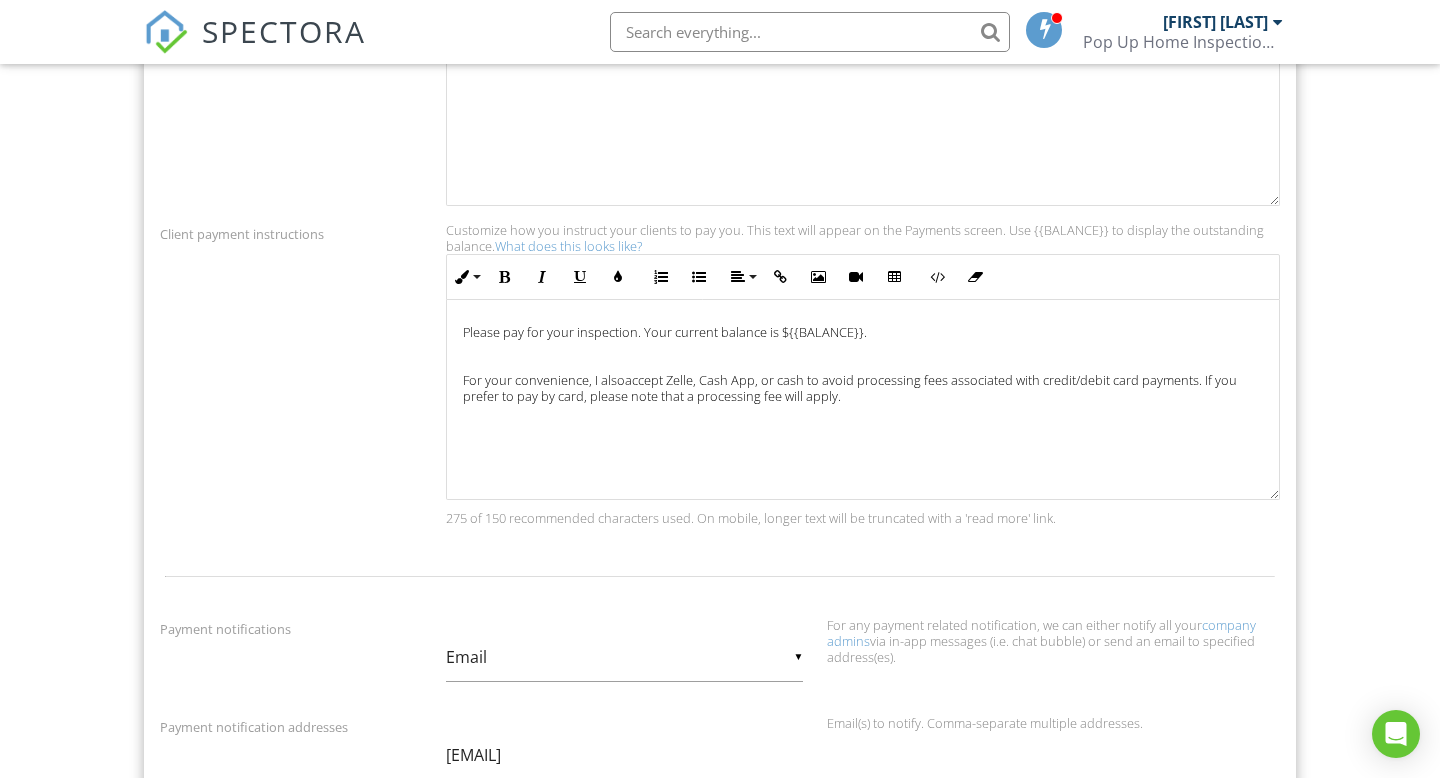 scroll, scrollTop: 0, scrollLeft: 0, axis: both 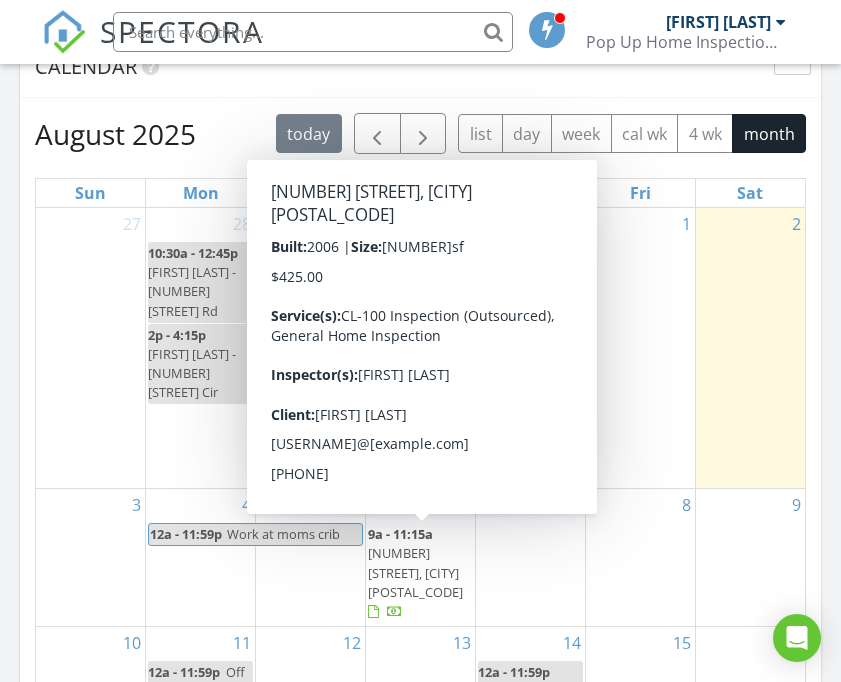 click on "308 Marsh Deer Way, Columbia 29229" at bounding box center (415, 572) 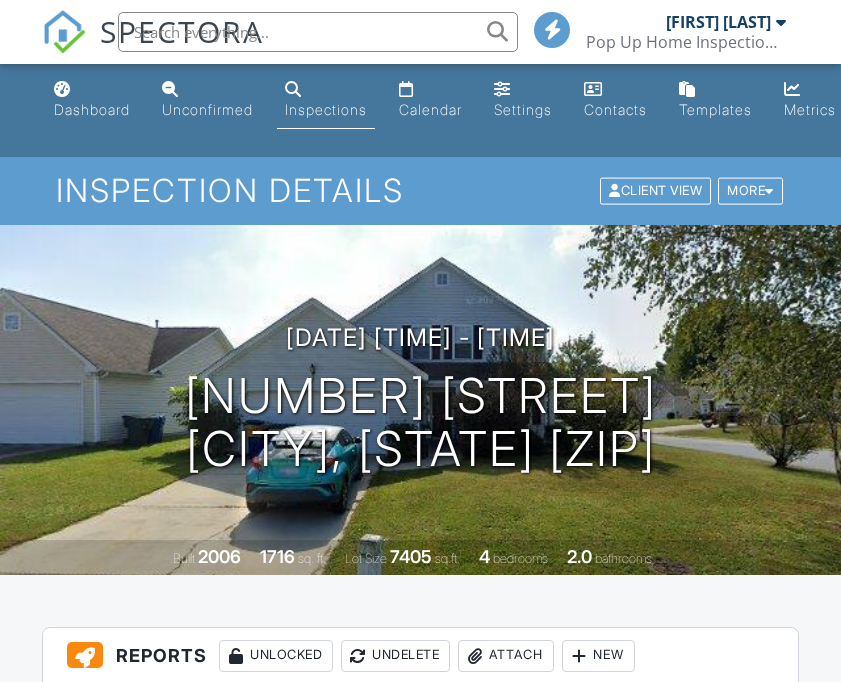 scroll, scrollTop: 629, scrollLeft: 0, axis: vertical 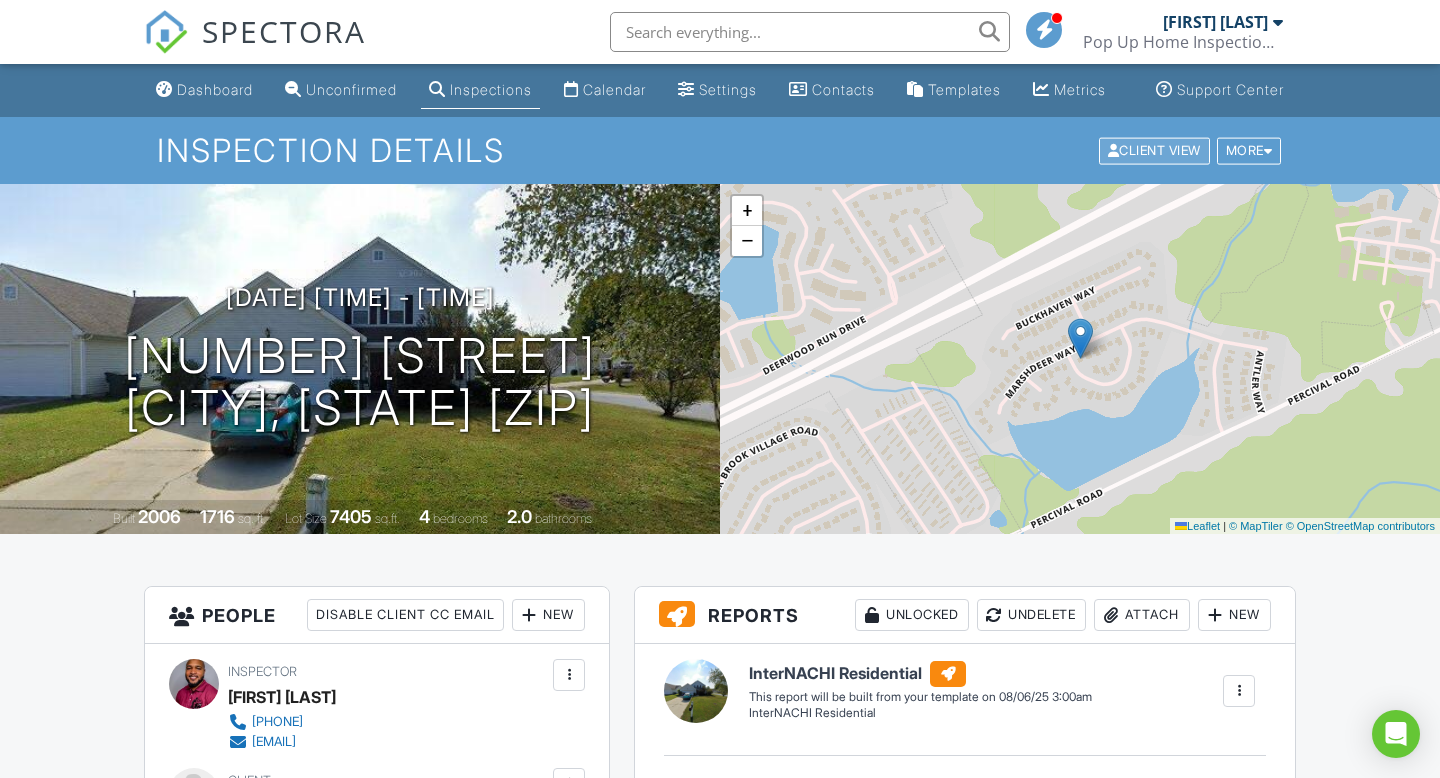 click on "Client View" at bounding box center [1154, 150] 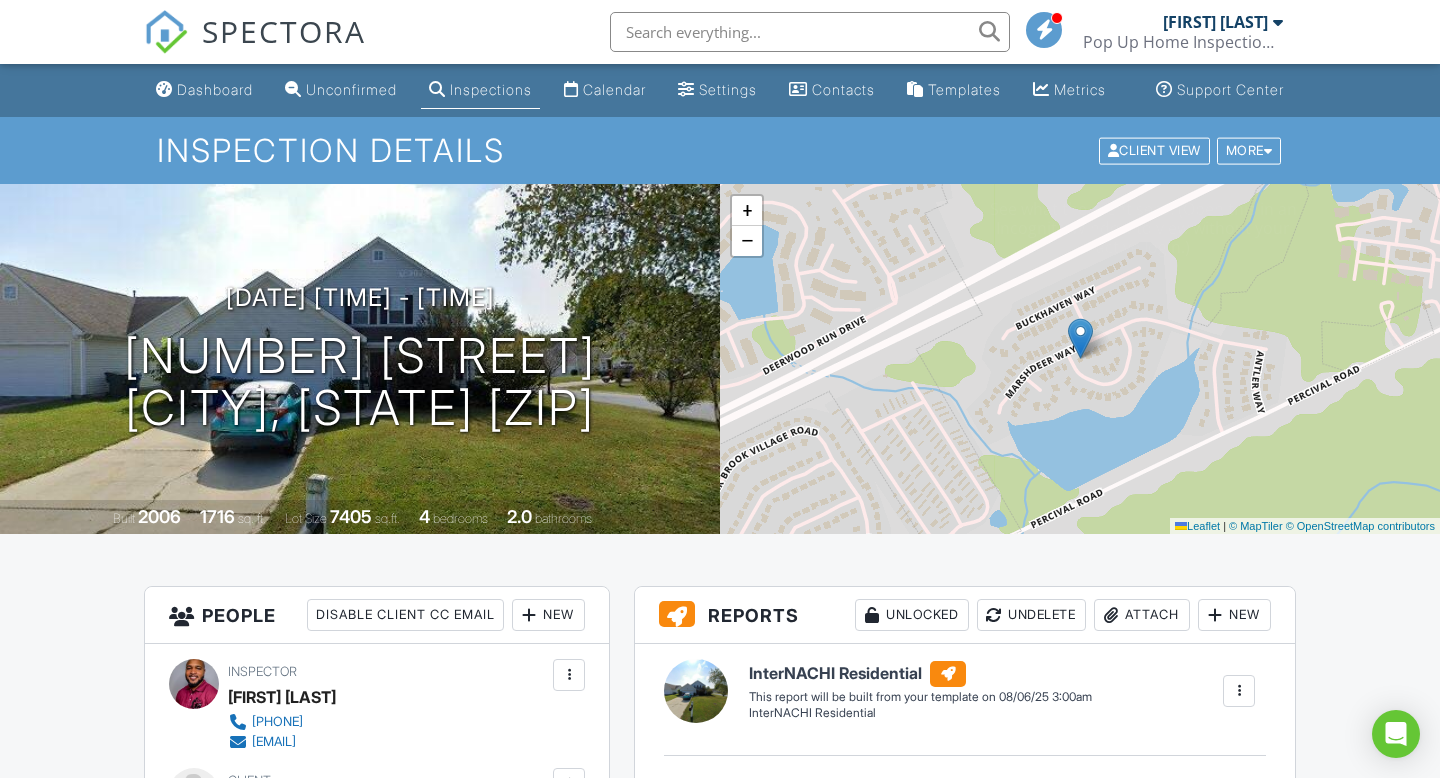 scroll, scrollTop: 33, scrollLeft: 0, axis: vertical 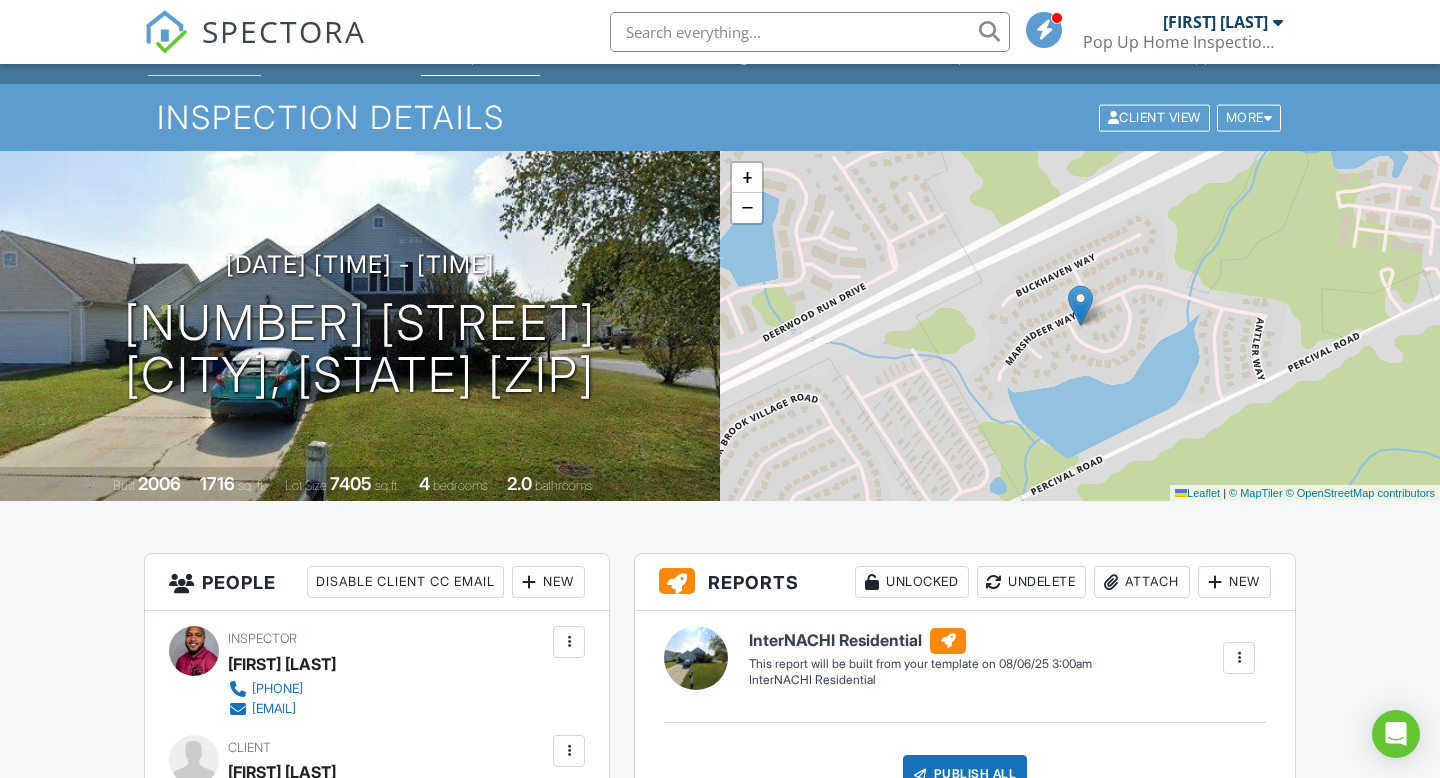 click on "Dashboard" at bounding box center [215, 56] 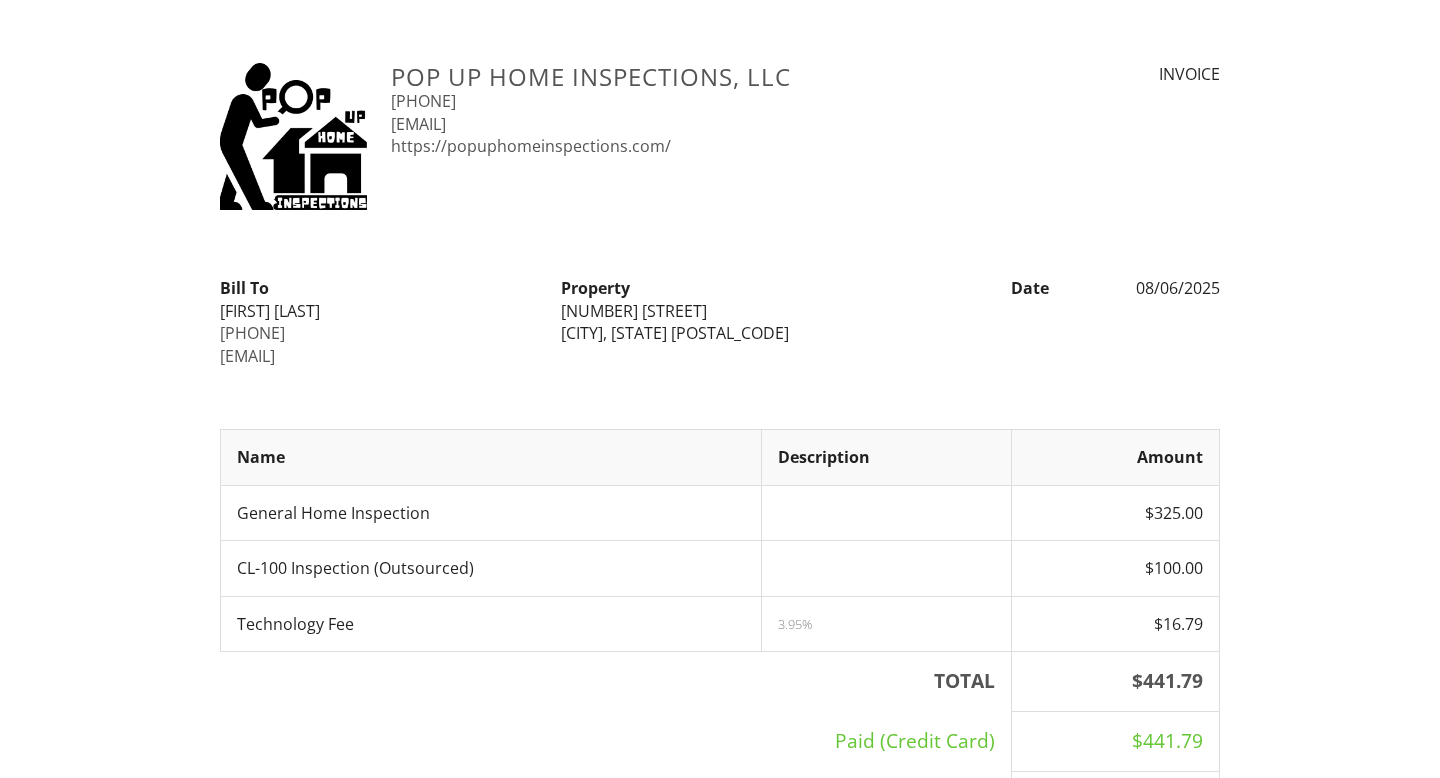 scroll, scrollTop: 0, scrollLeft: 0, axis: both 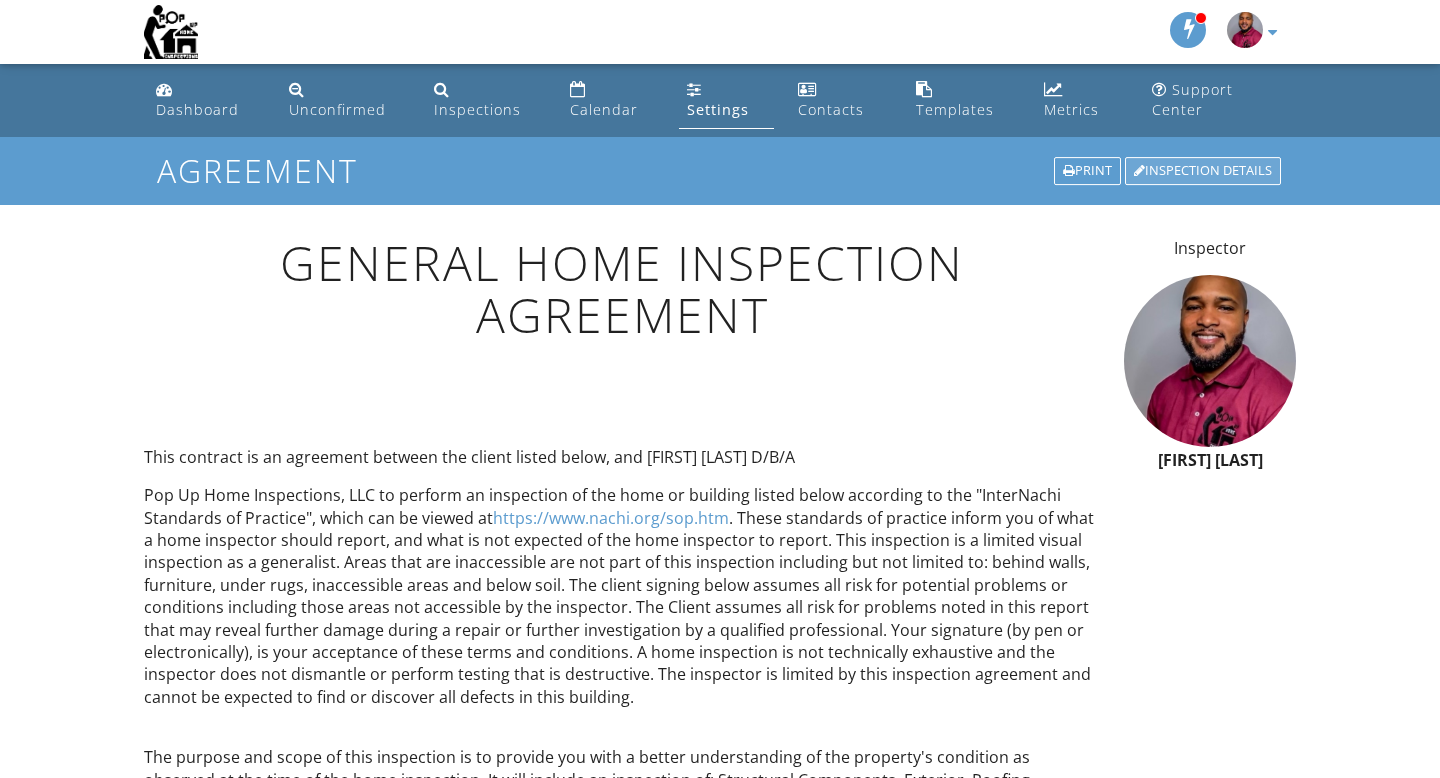 click on "Inspection Details" at bounding box center [1203, 171] 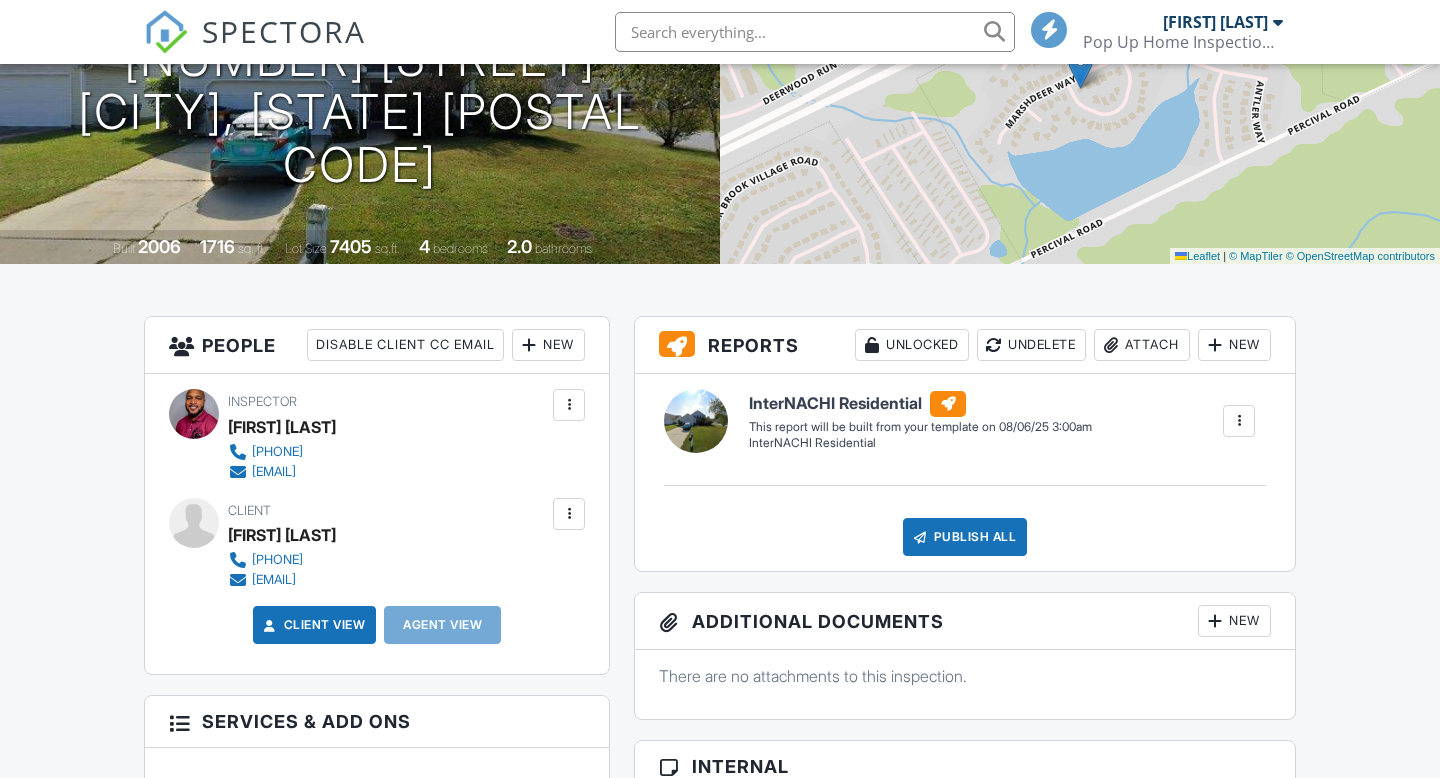 scroll, scrollTop: 394, scrollLeft: 0, axis: vertical 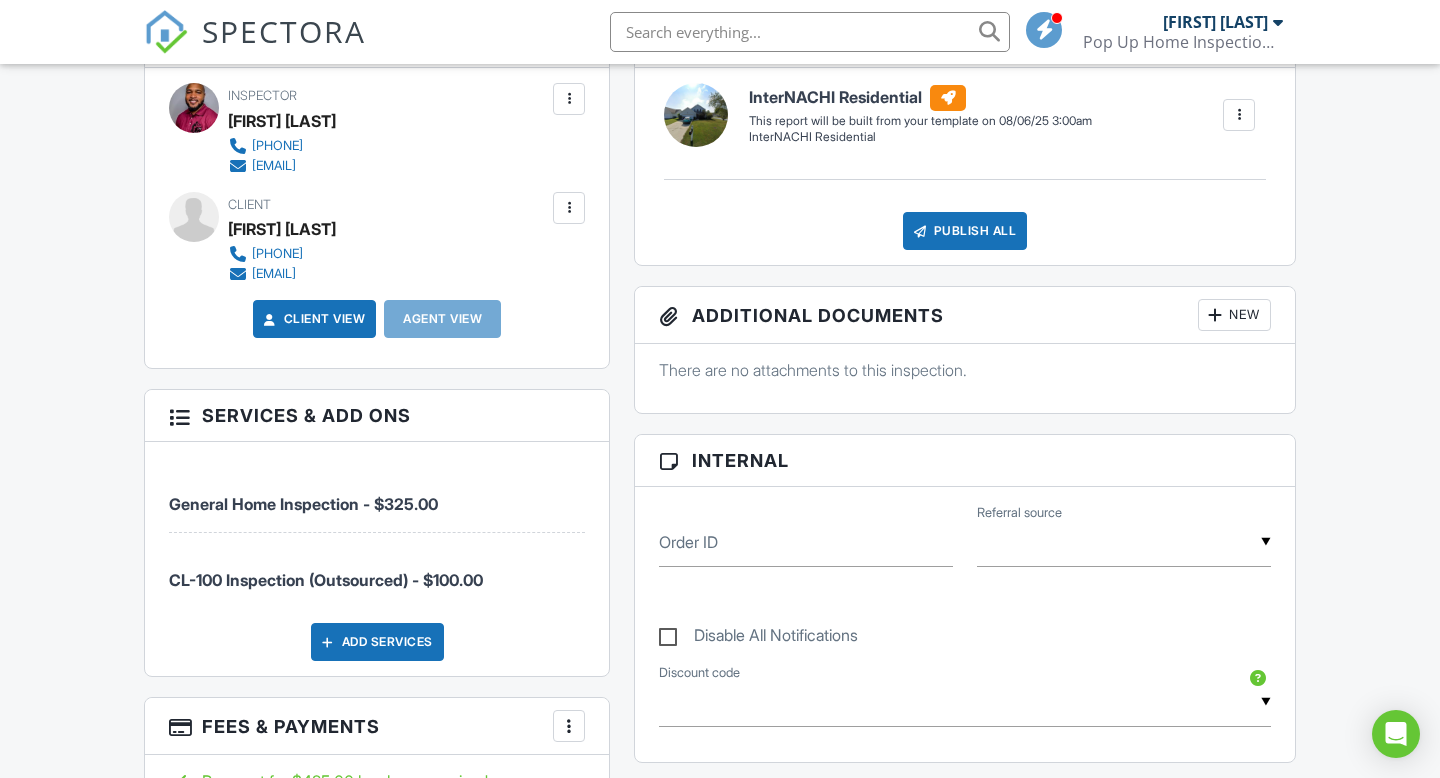 click on "Client View" at bounding box center [313, 319] 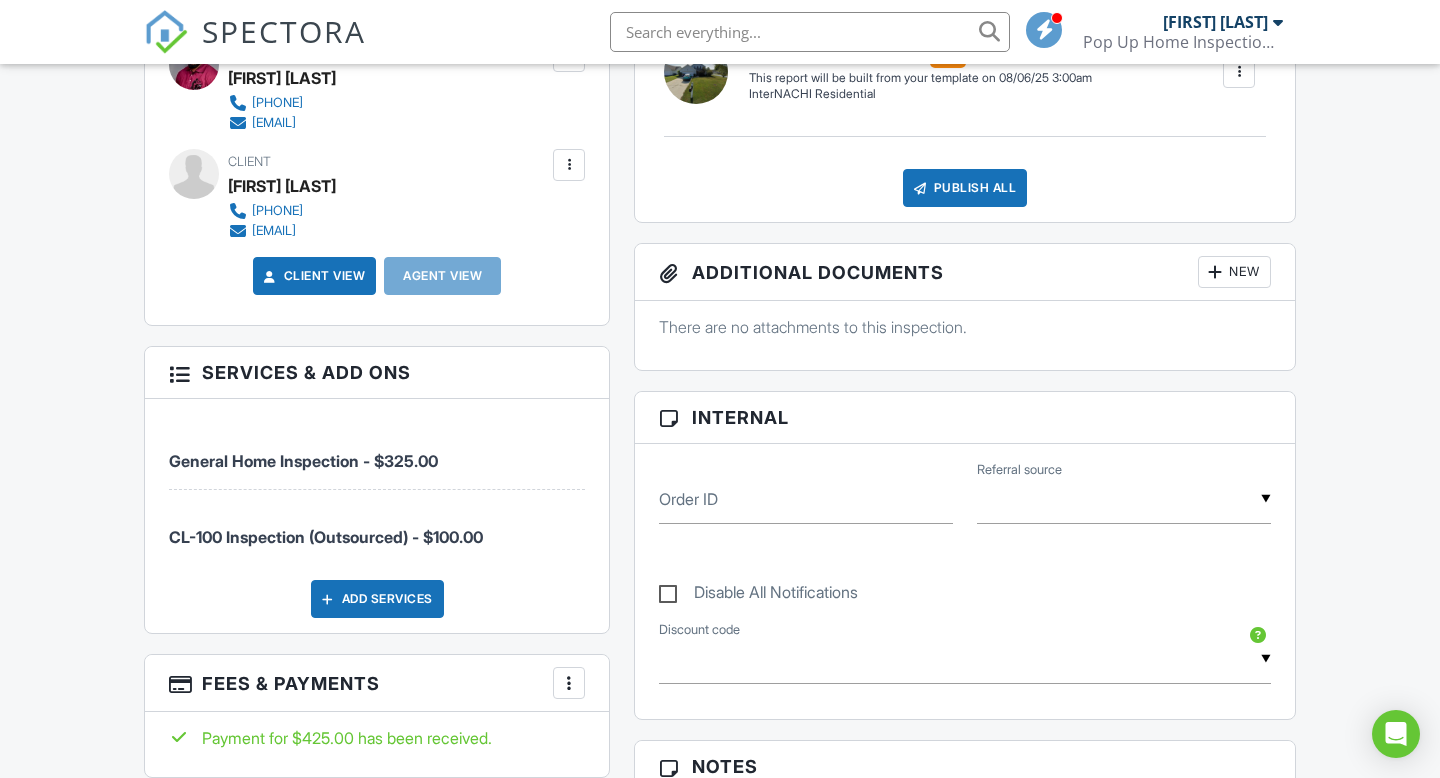 scroll, scrollTop: 689, scrollLeft: 0, axis: vertical 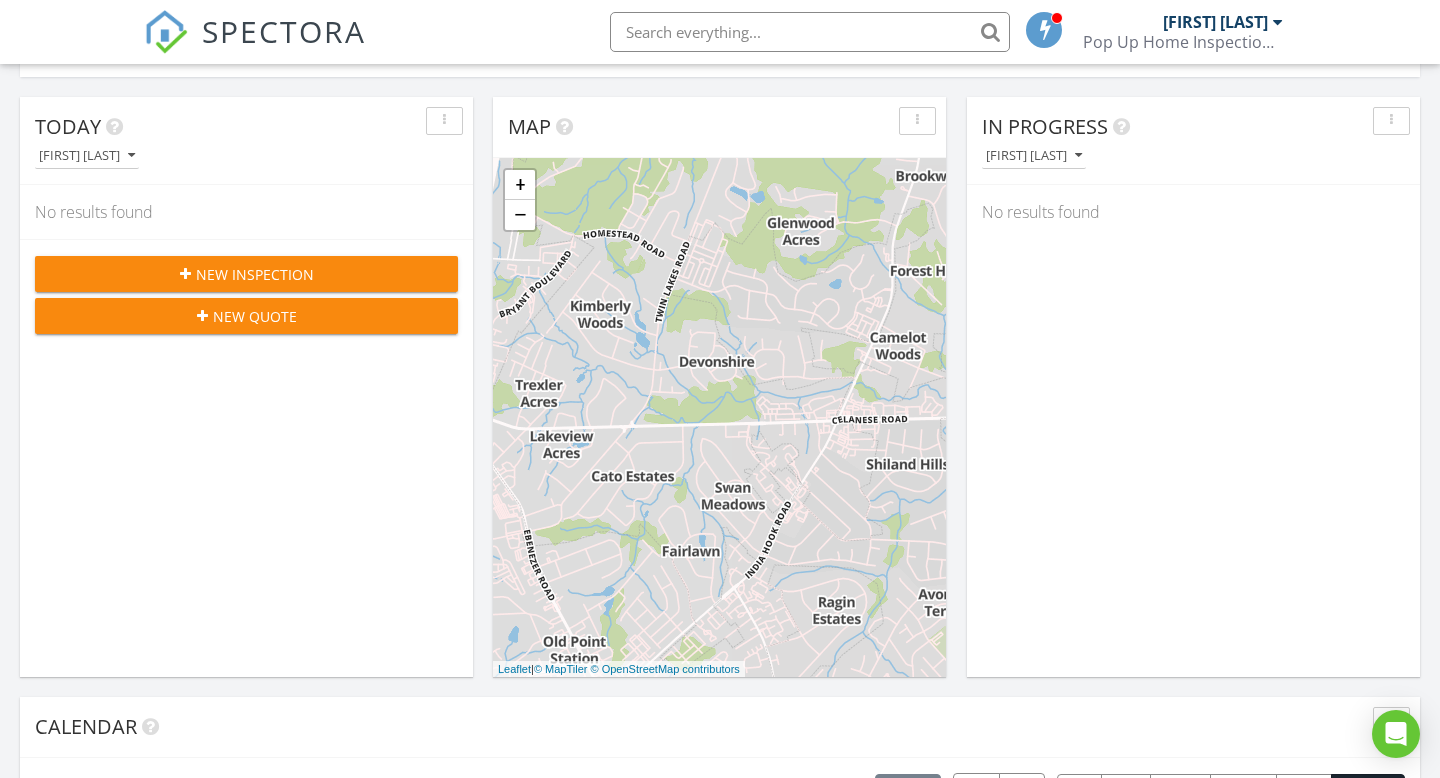 click on "New Inspection     New Quote" at bounding box center (246, 294) 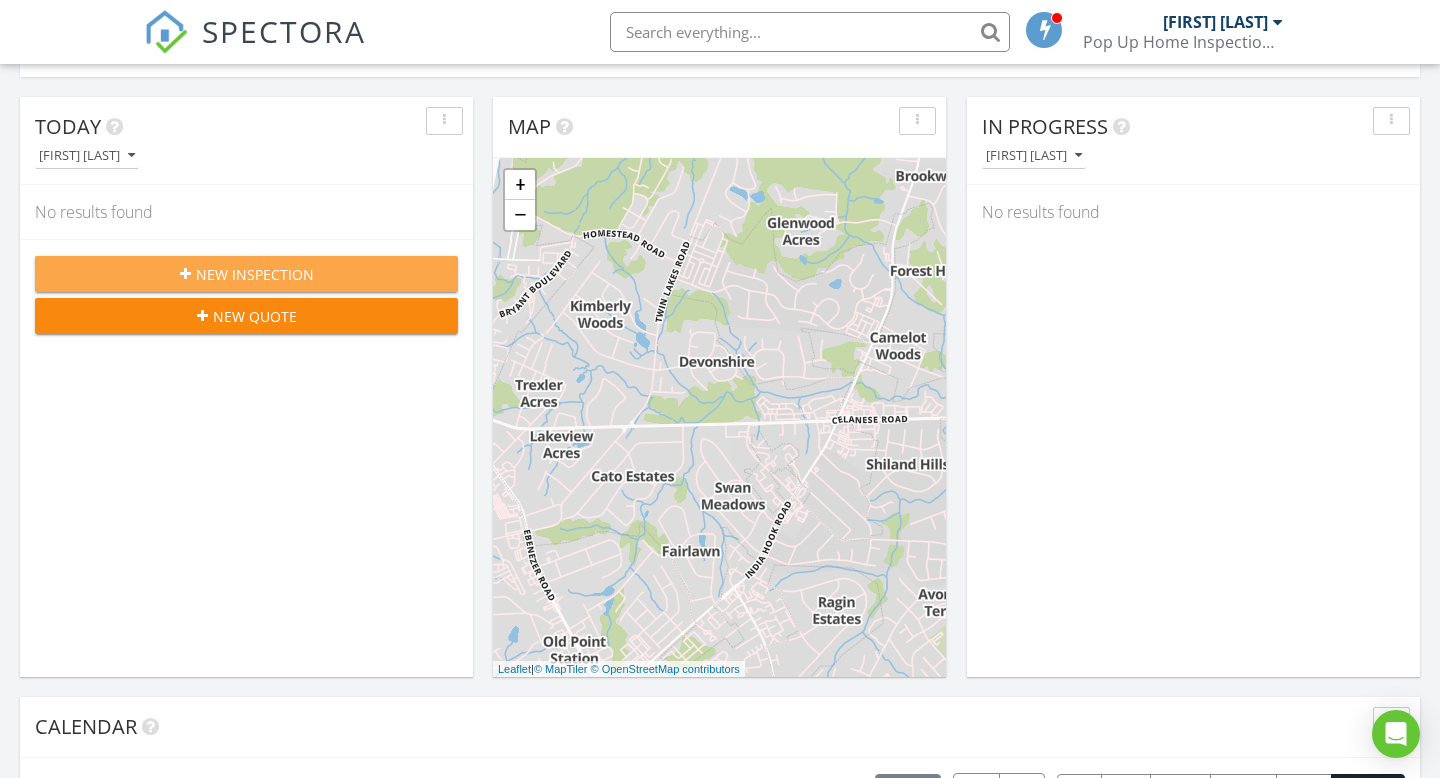 click on "New Inspection" at bounding box center (255, 274) 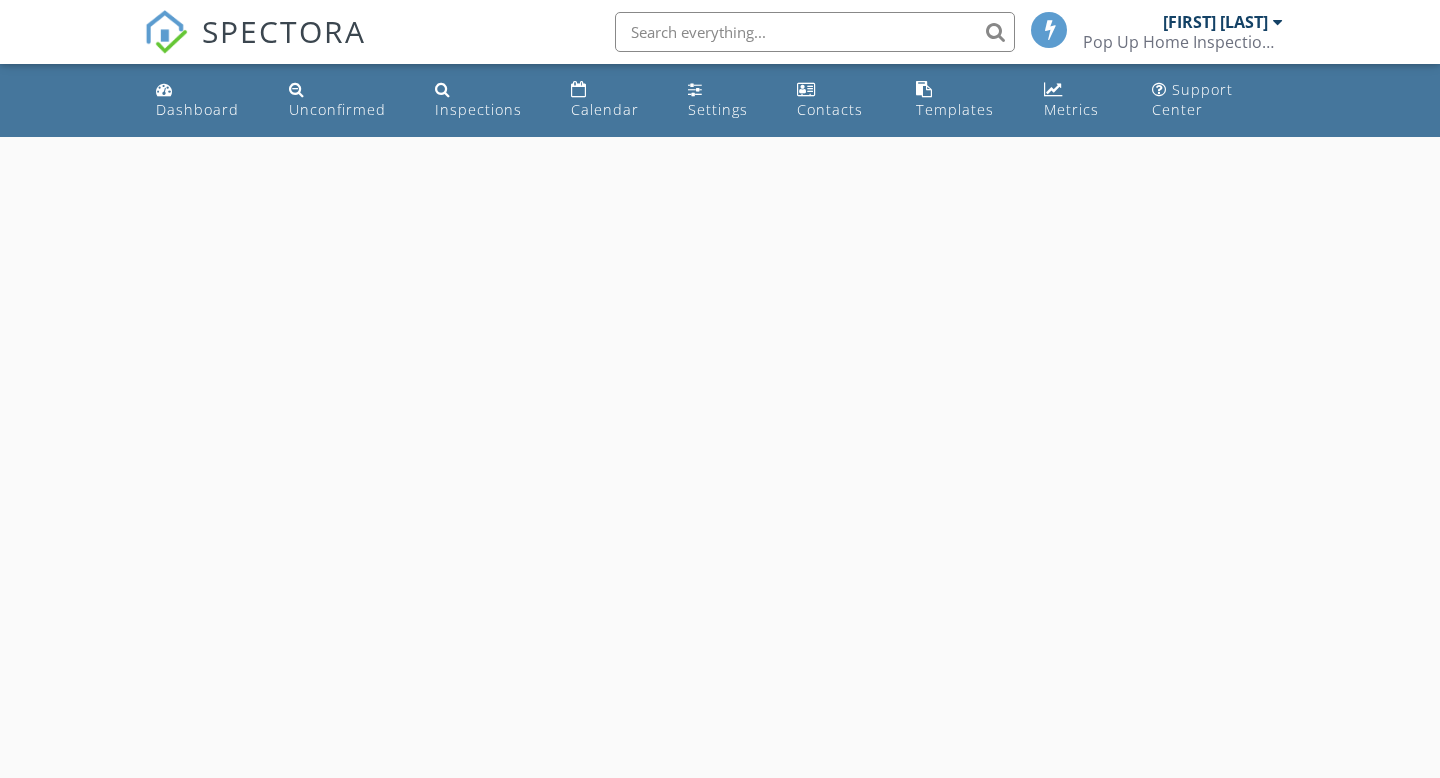 scroll, scrollTop: 0, scrollLeft: 0, axis: both 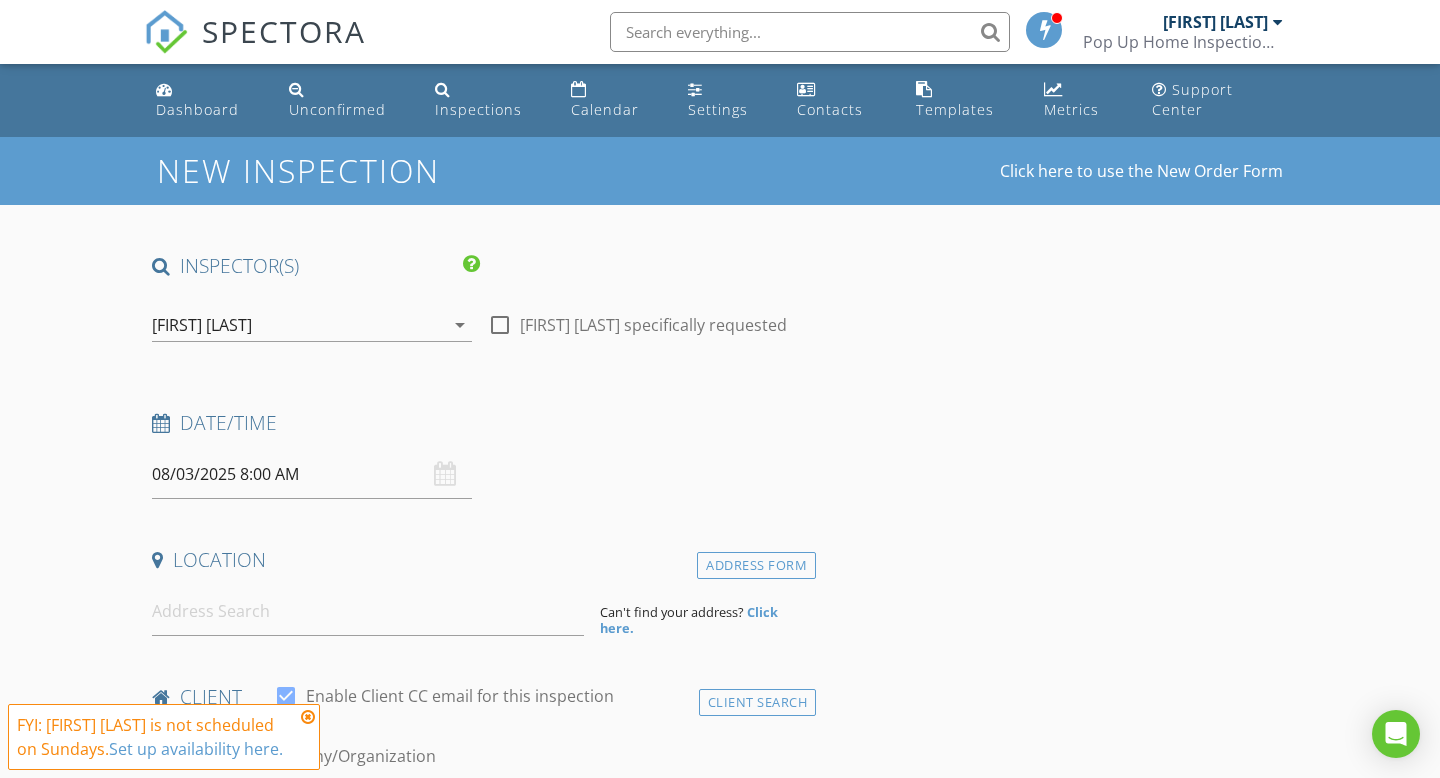 click on "arrow_drop_down" at bounding box center [458, 325] 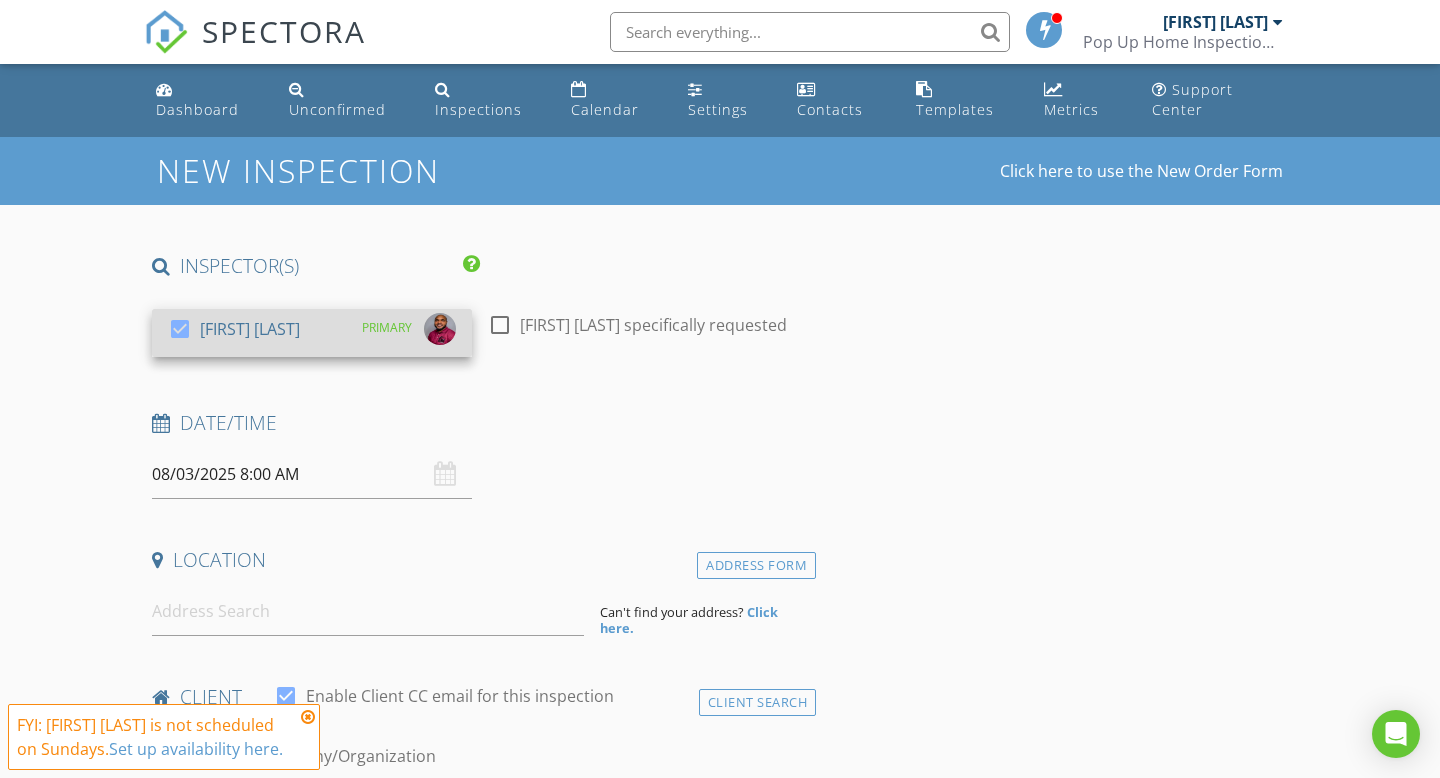 click on "PRIMARY" at bounding box center (403, 329) 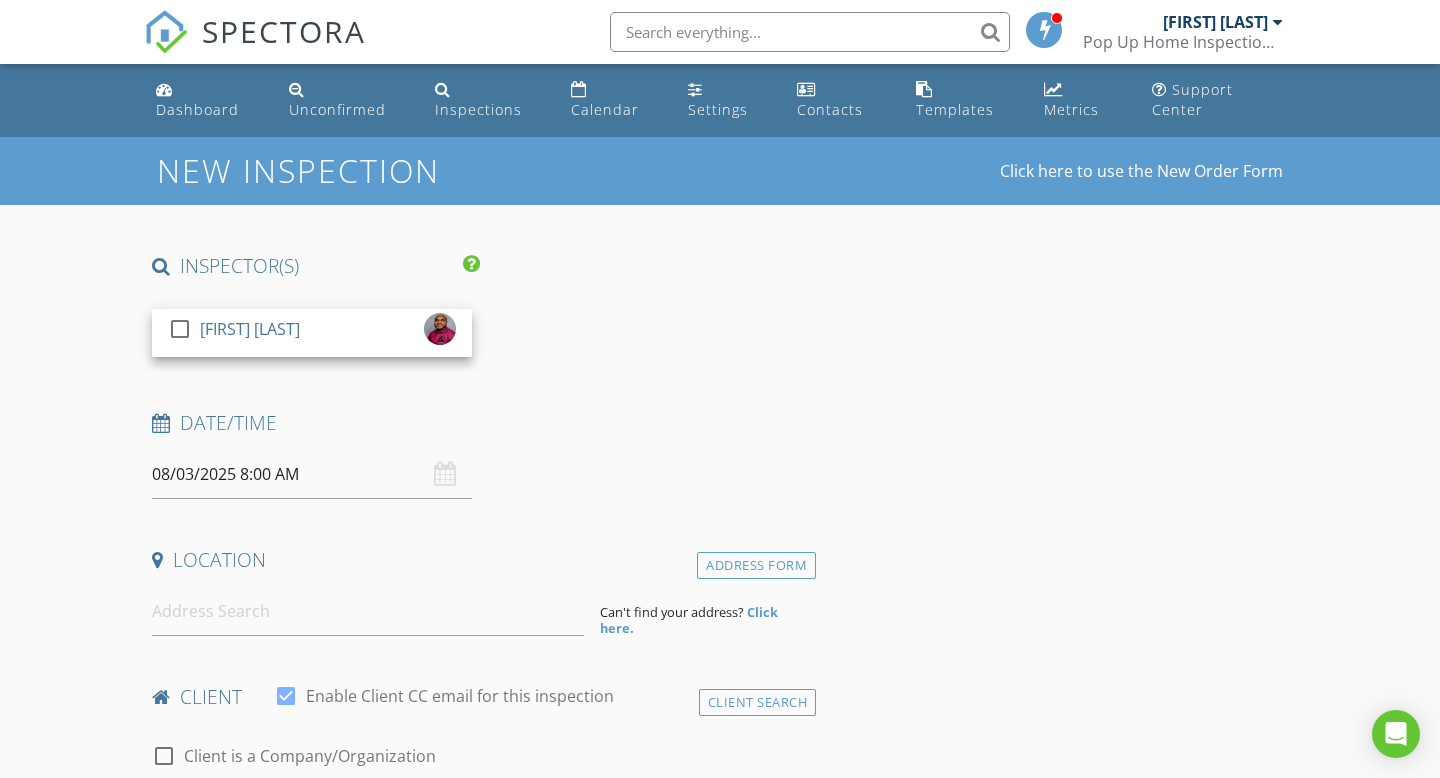 click on "08/03/2025 8:00 AM" at bounding box center (312, 474) 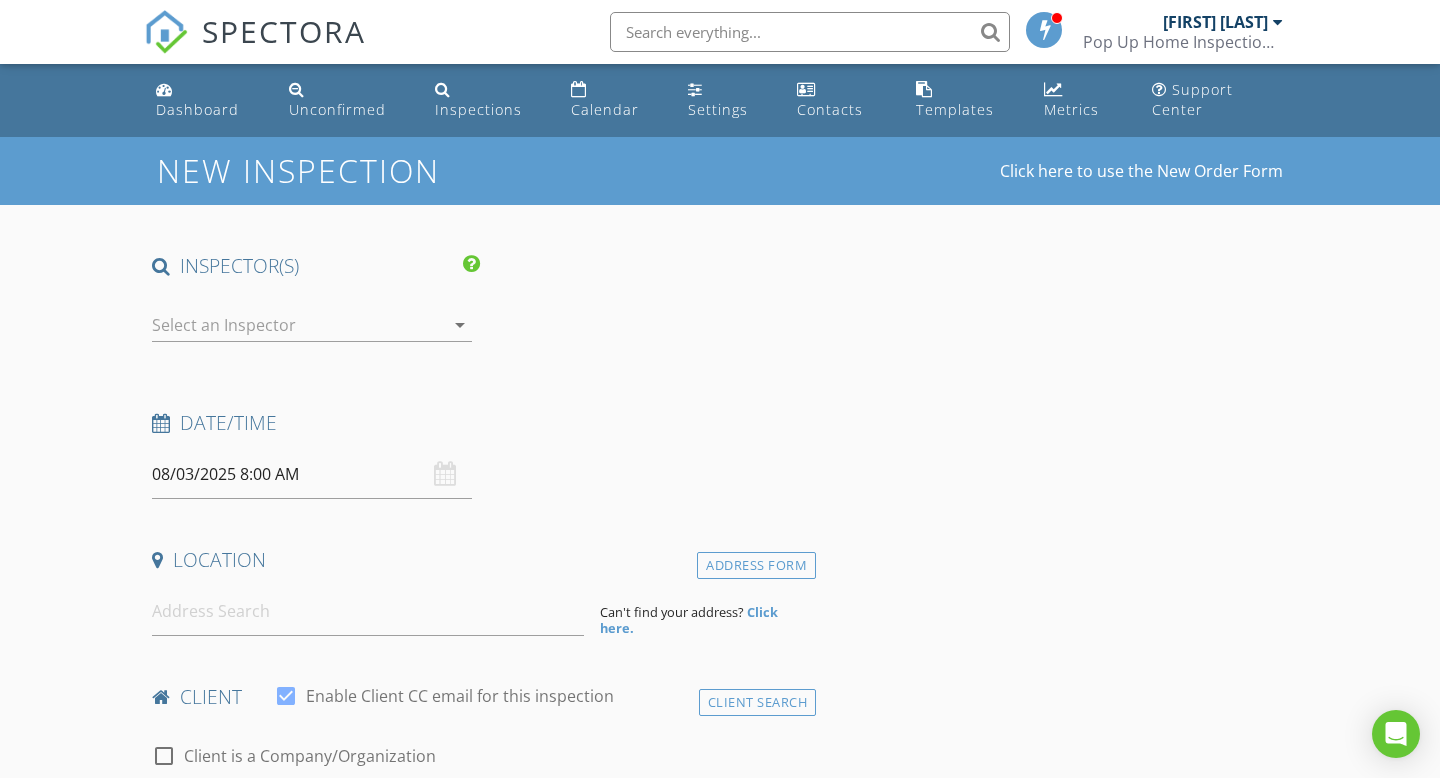 click on "08/03/2025 8:00 AM" at bounding box center [312, 474] 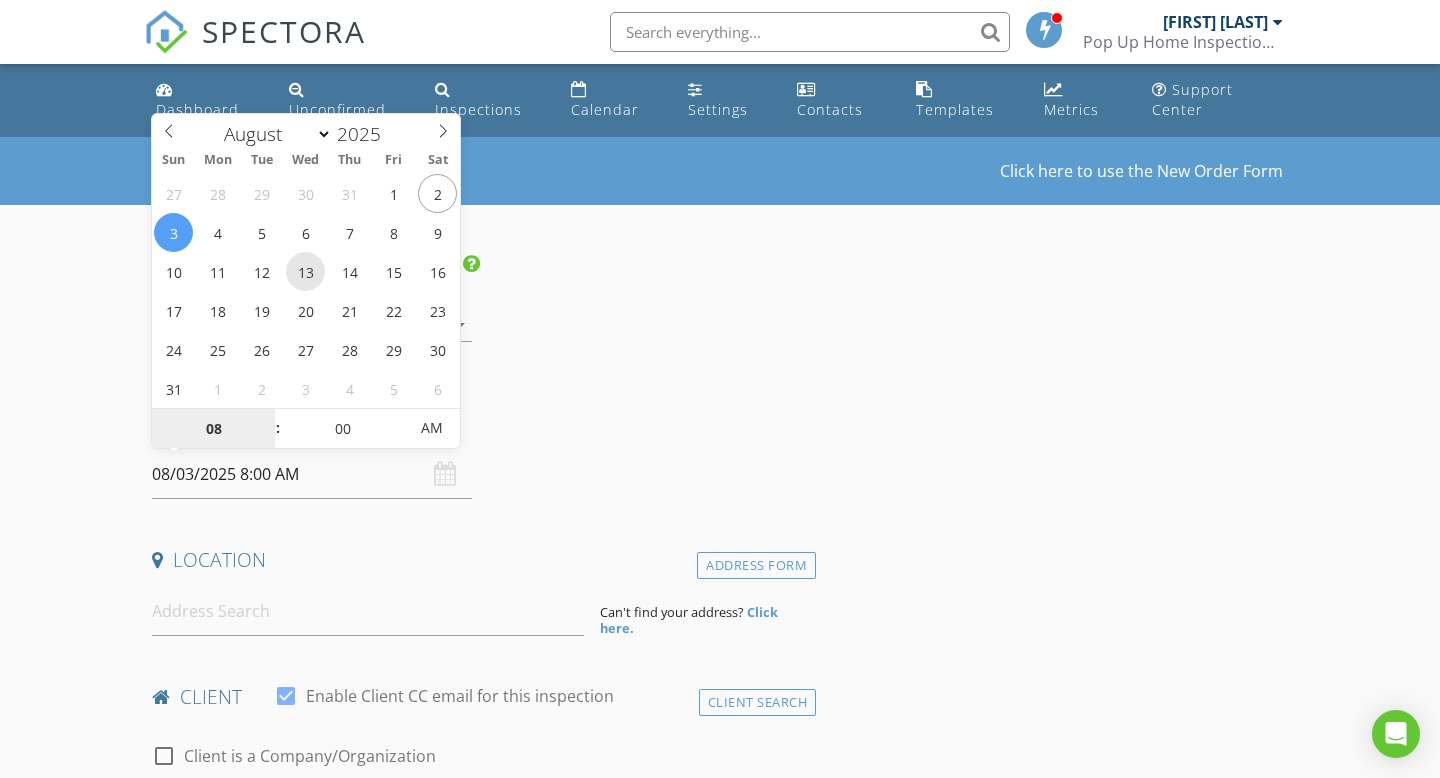 type on "08/13/2025 8:00 AM" 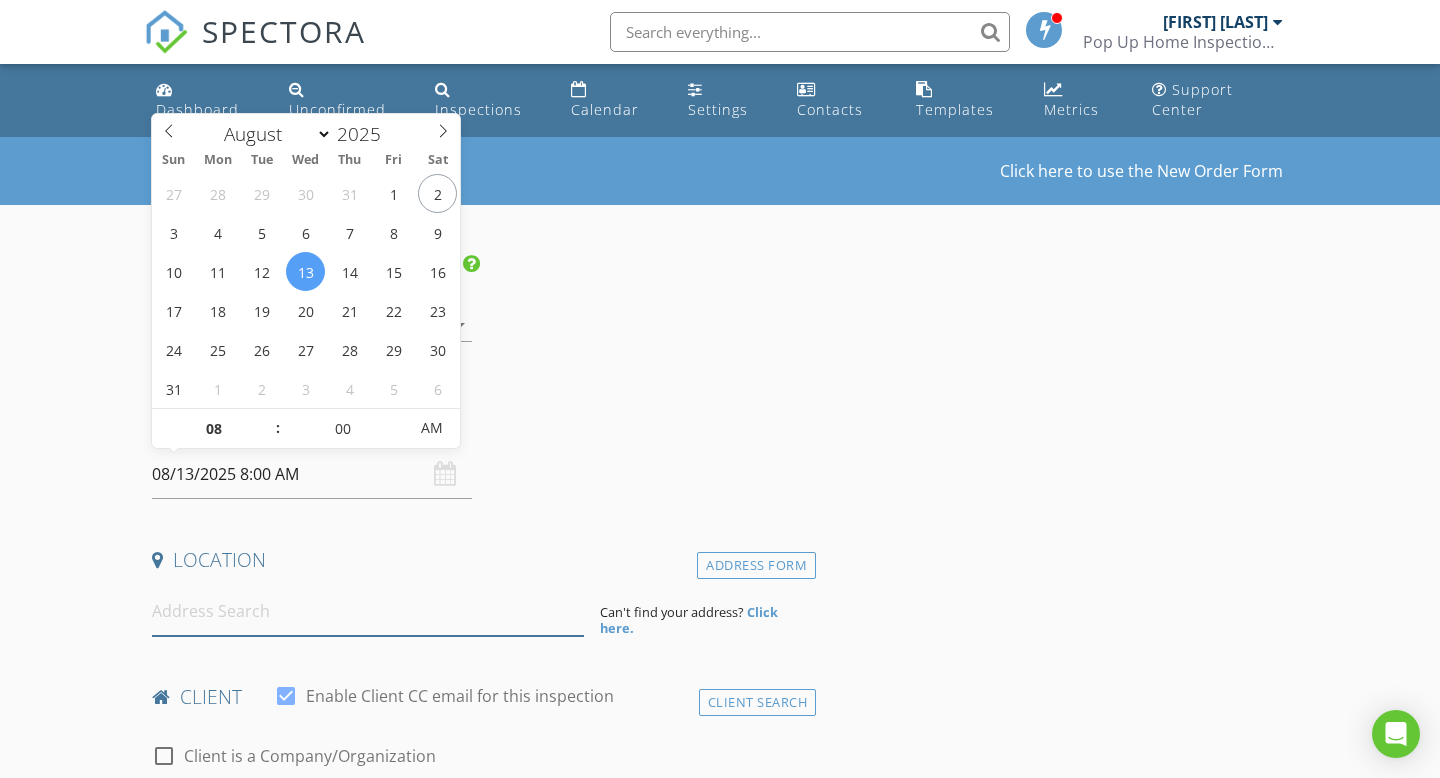 click at bounding box center [368, 611] 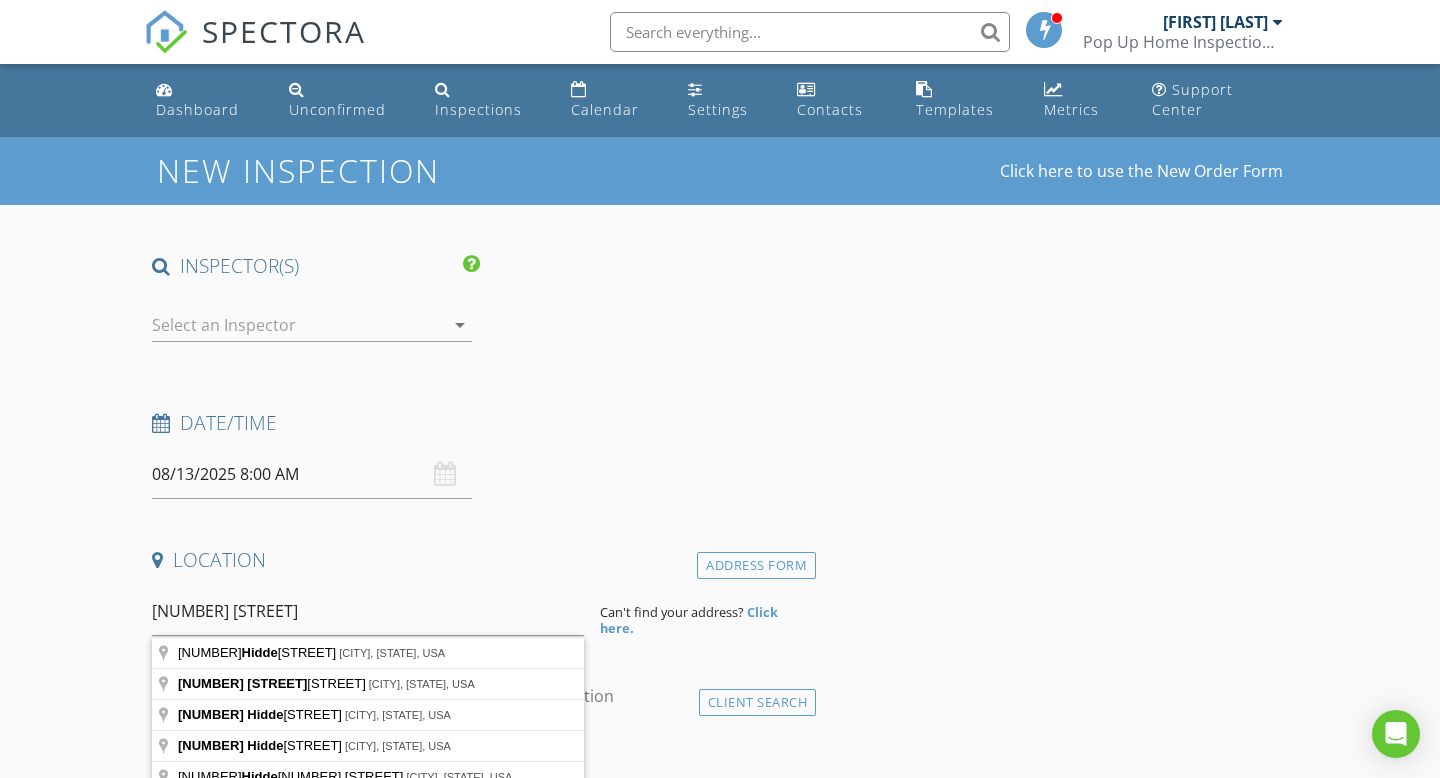 type on "1717 Hidden Creek Dr, Rock Hill, SC, USA" 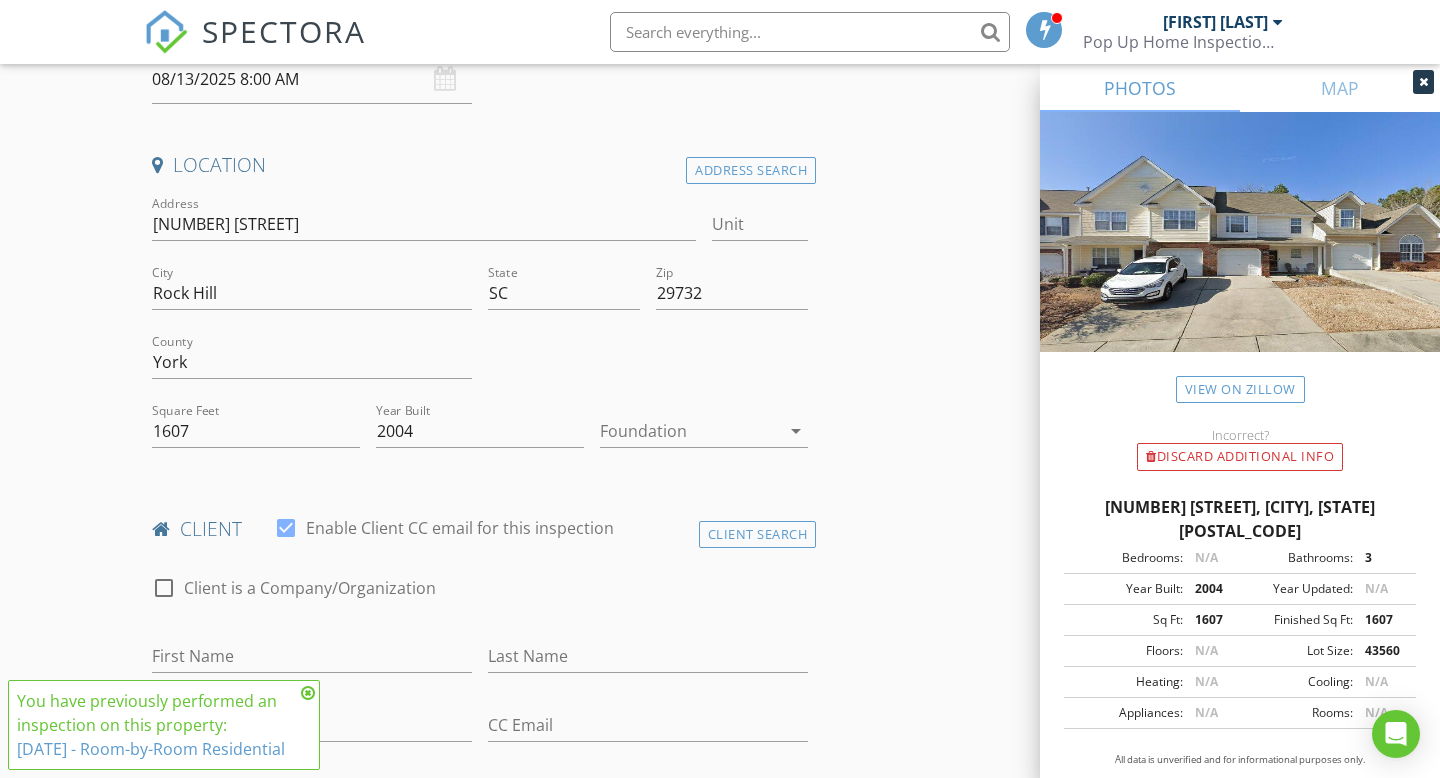 scroll, scrollTop: 408, scrollLeft: 0, axis: vertical 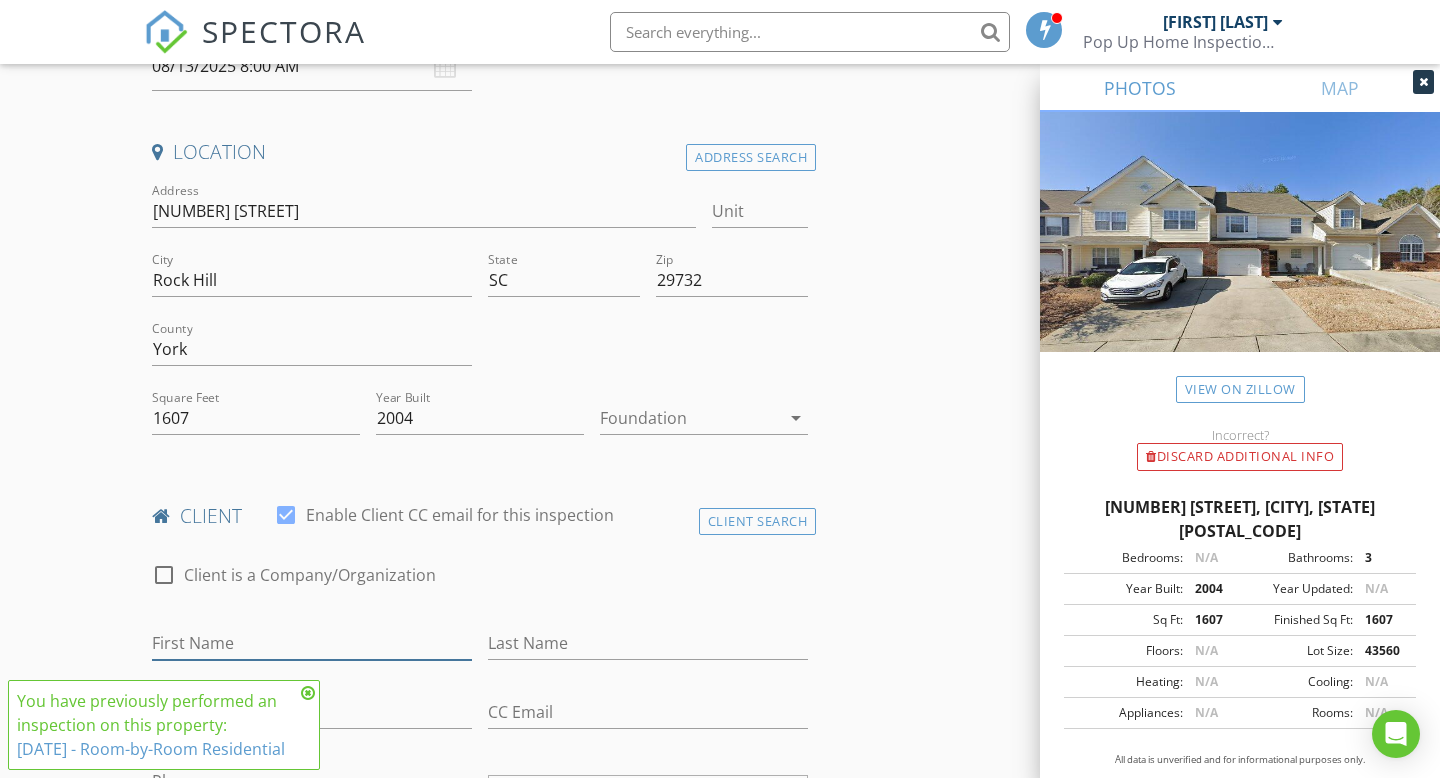 click on "First Name" at bounding box center (312, 643) 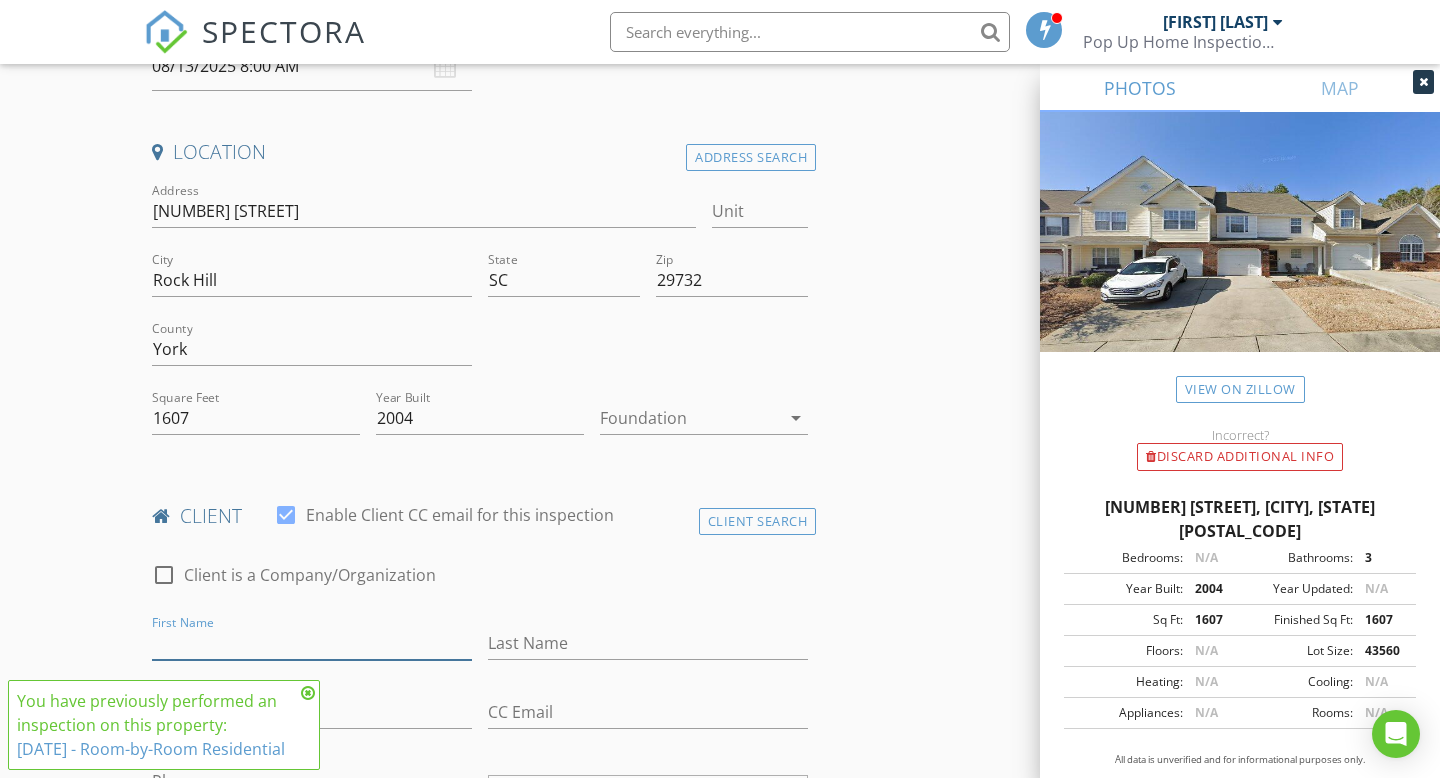 type on "Jarvis" 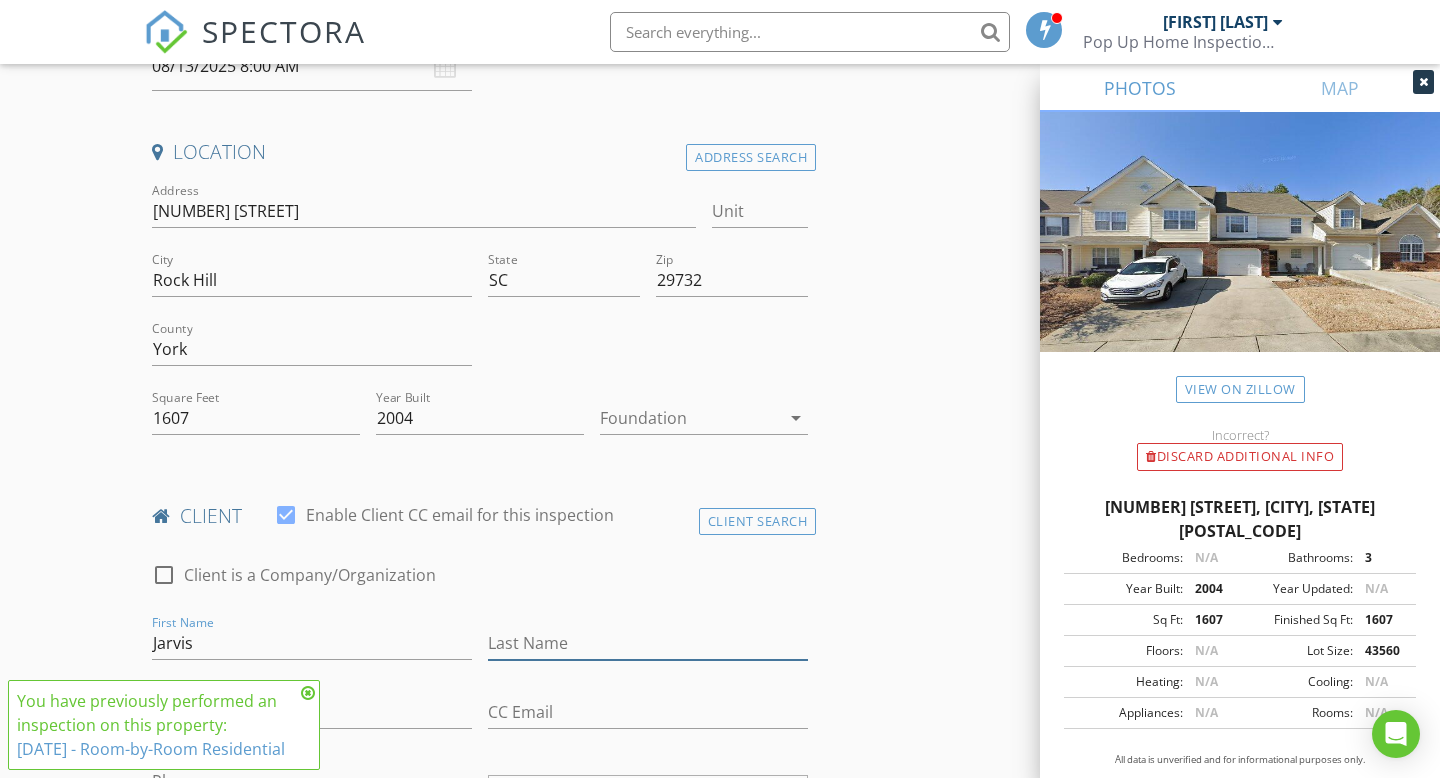 type on "Kennedy" 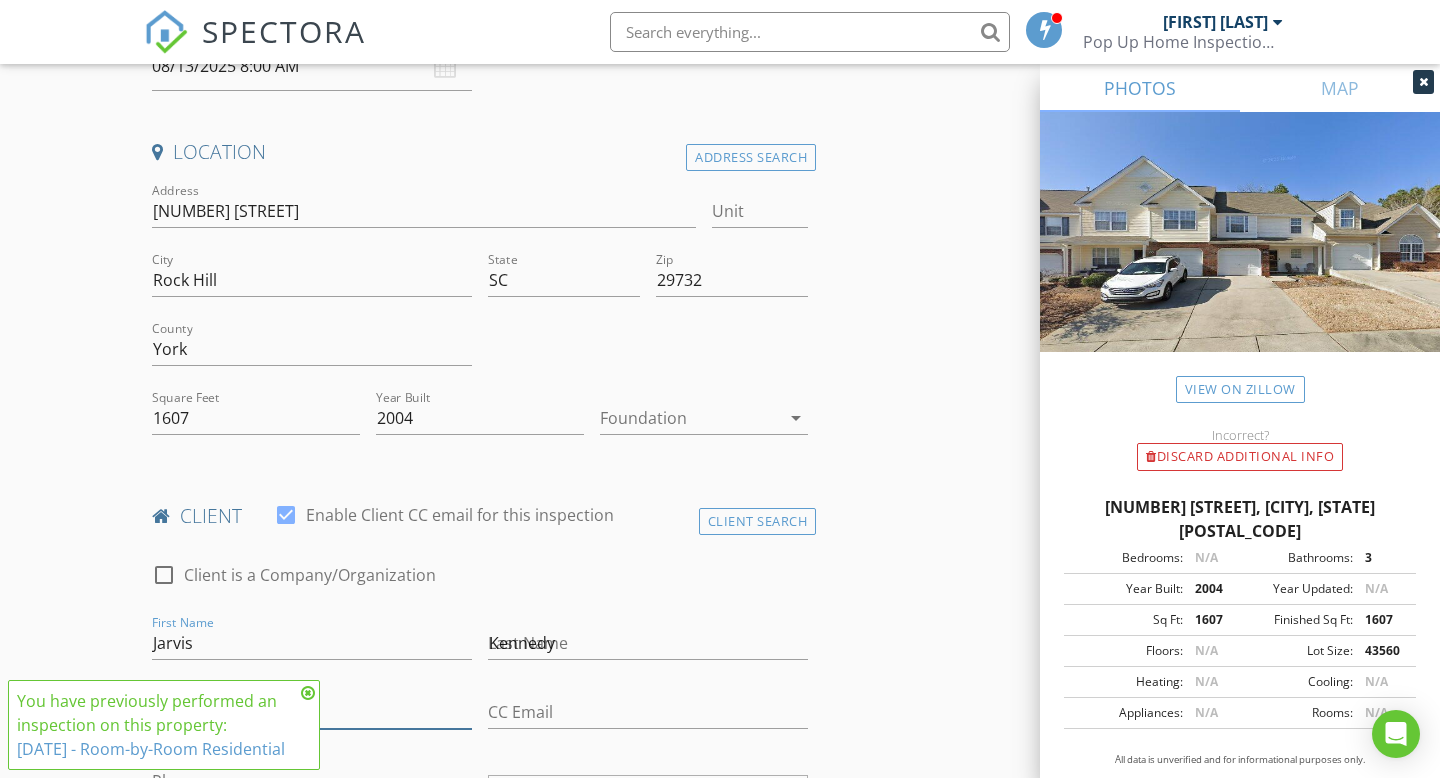 type on "jarviskennedy23@gmail.com" 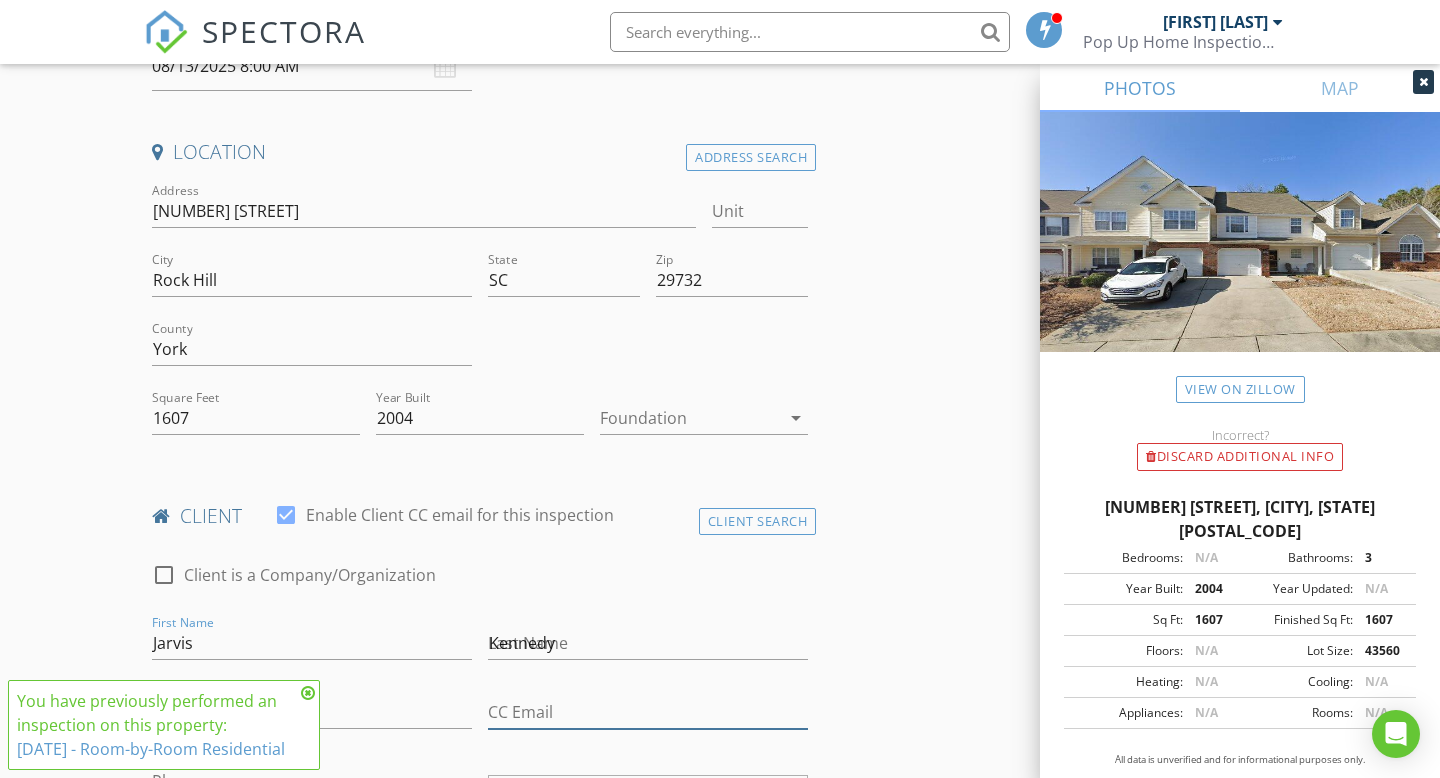 type on "jarviskennedy23@gmail.com" 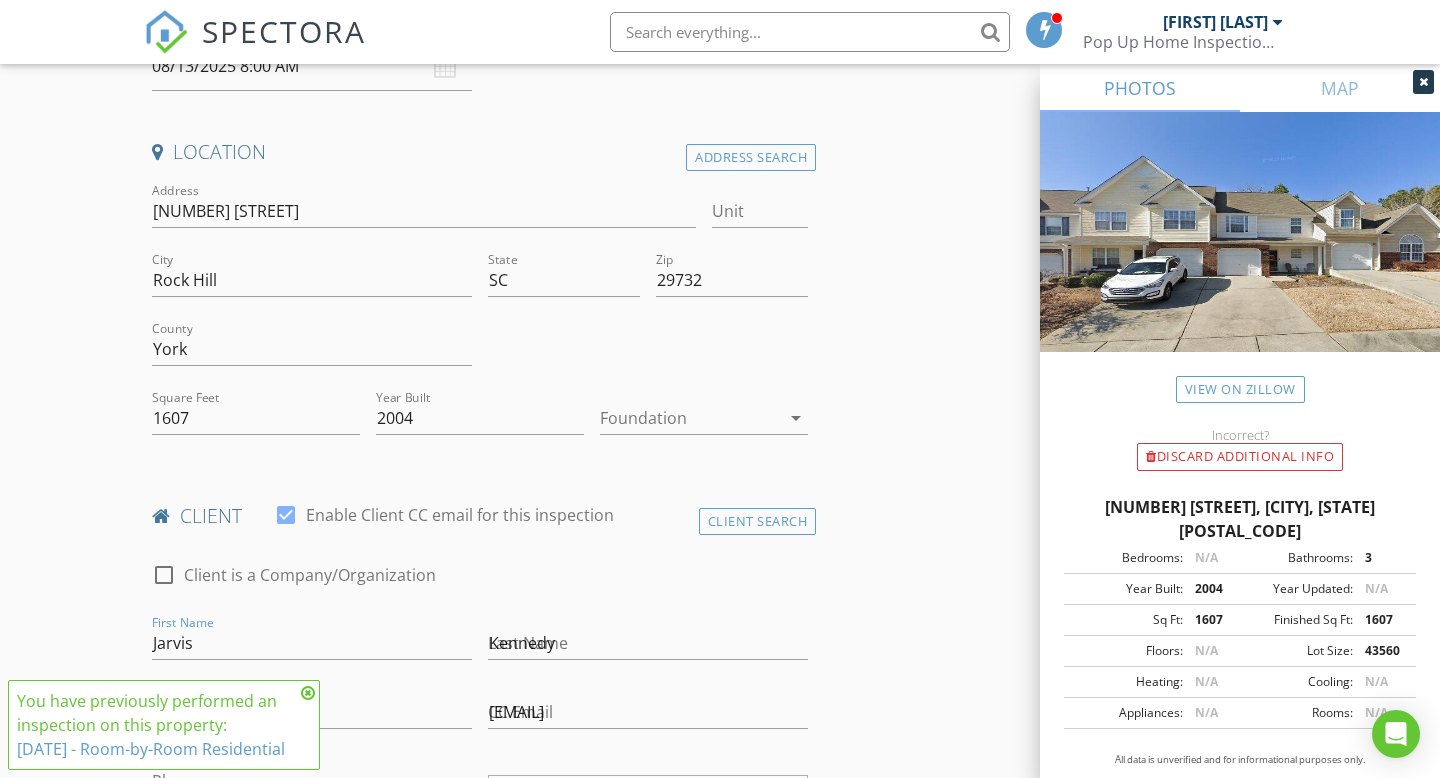type on "803-569-5243" 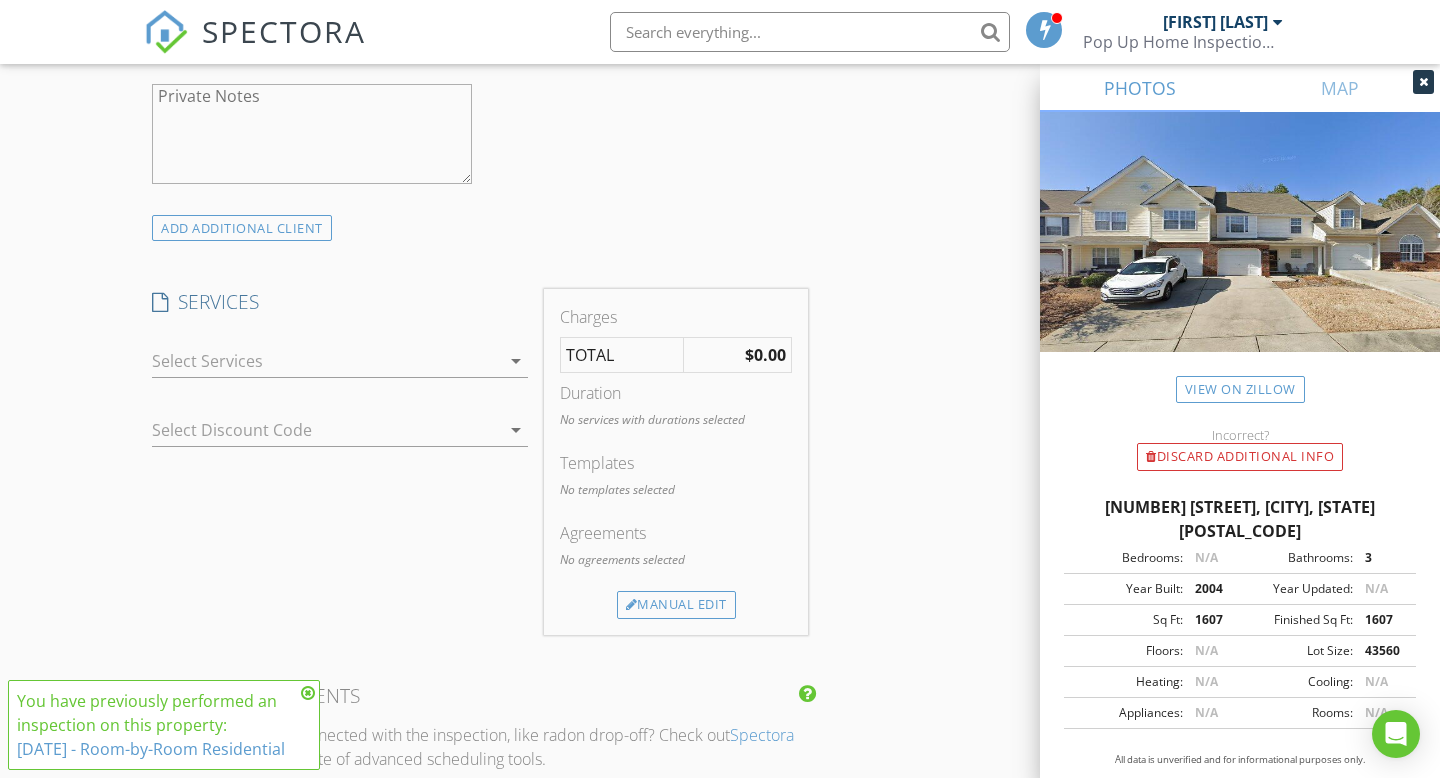 scroll, scrollTop: 1262, scrollLeft: 0, axis: vertical 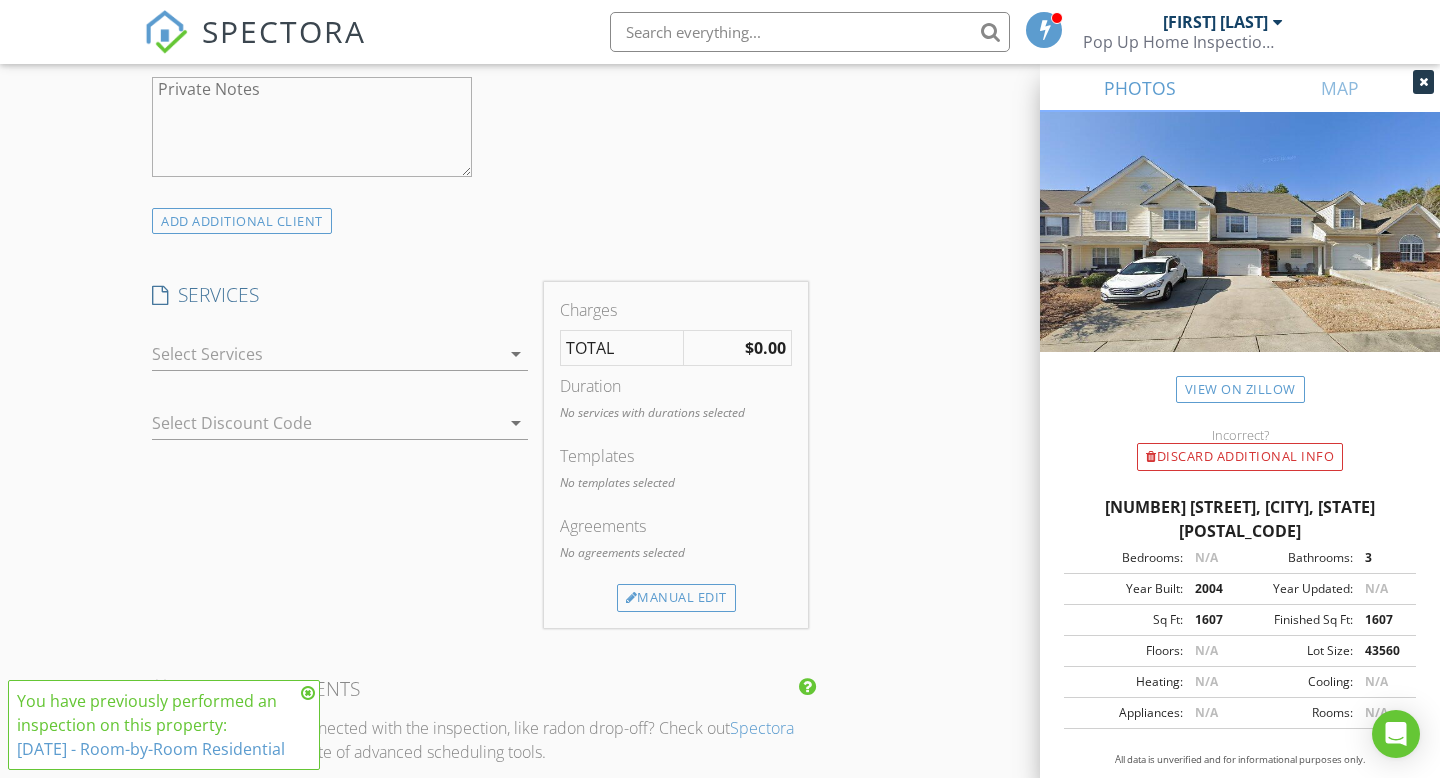 click at bounding box center [326, 354] 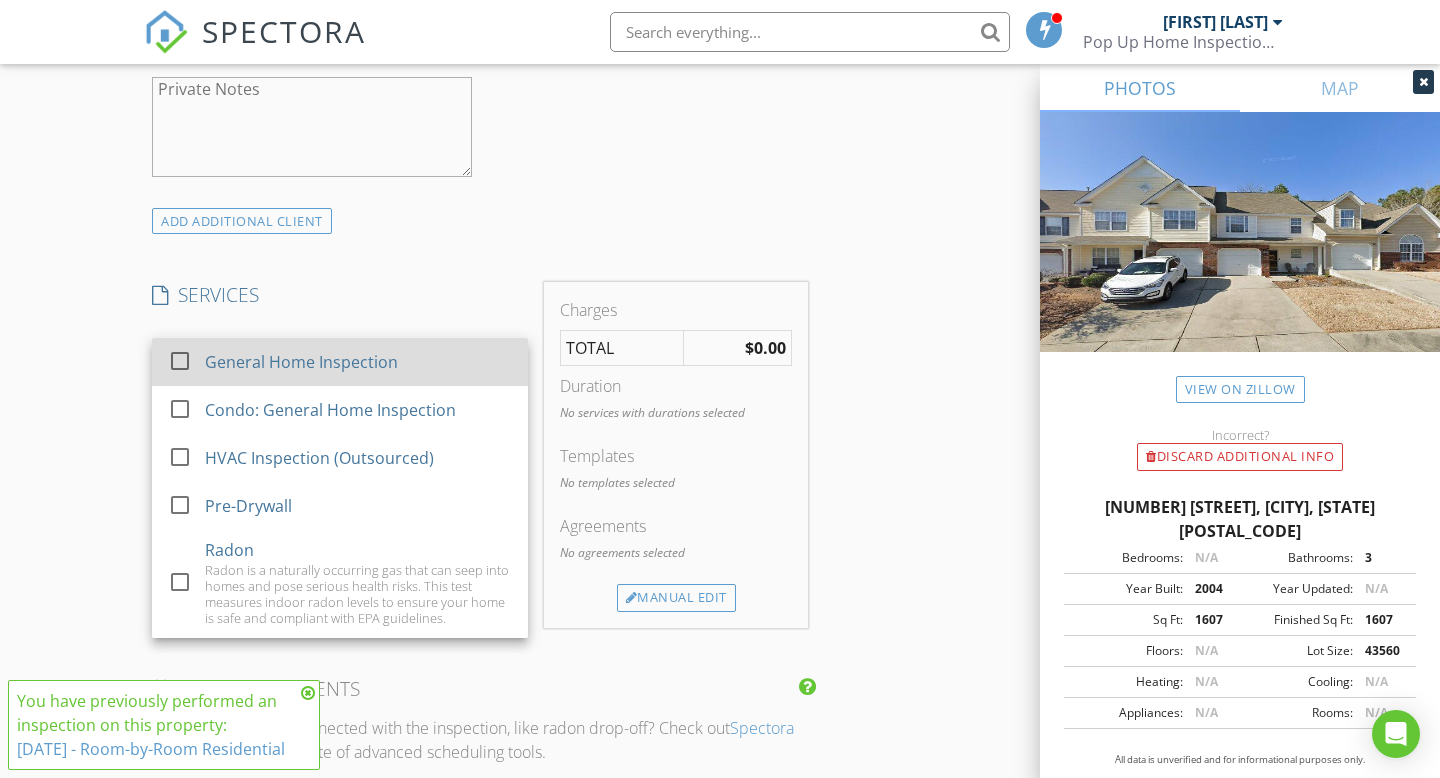 click on "General Home Inspection" at bounding box center [358, 362] 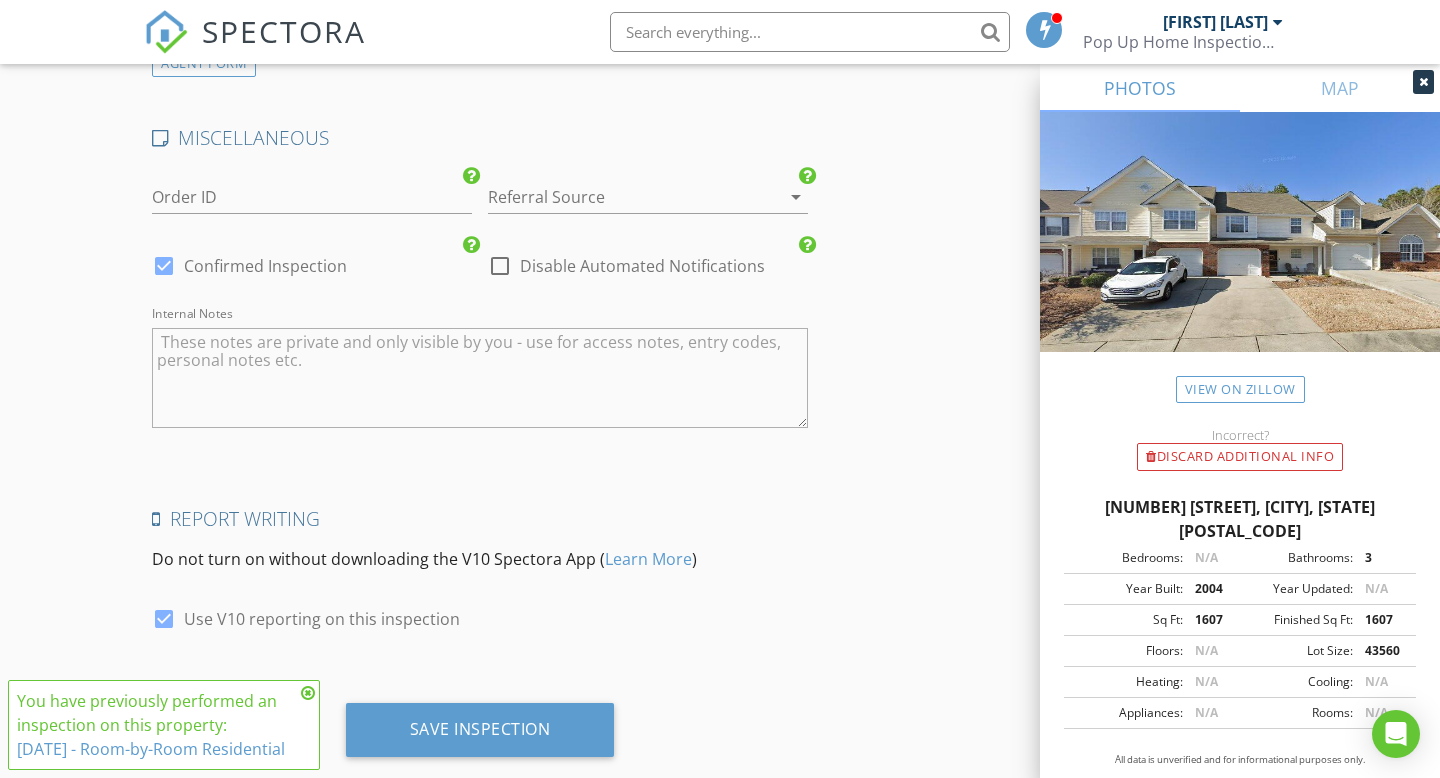 scroll, scrollTop: 2649, scrollLeft: 0, axis: vertical 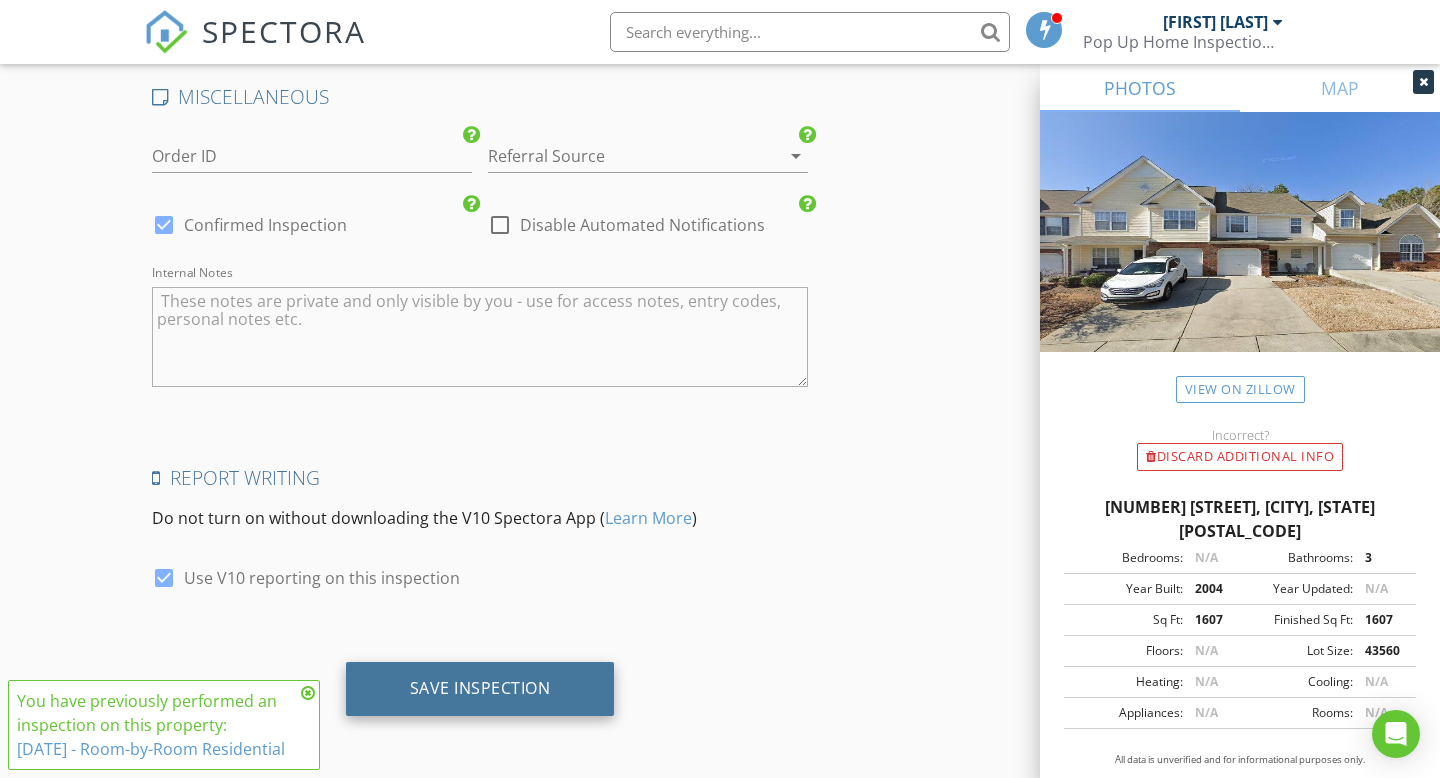 click on "Save Inspection" at bounding box center (480, 689) 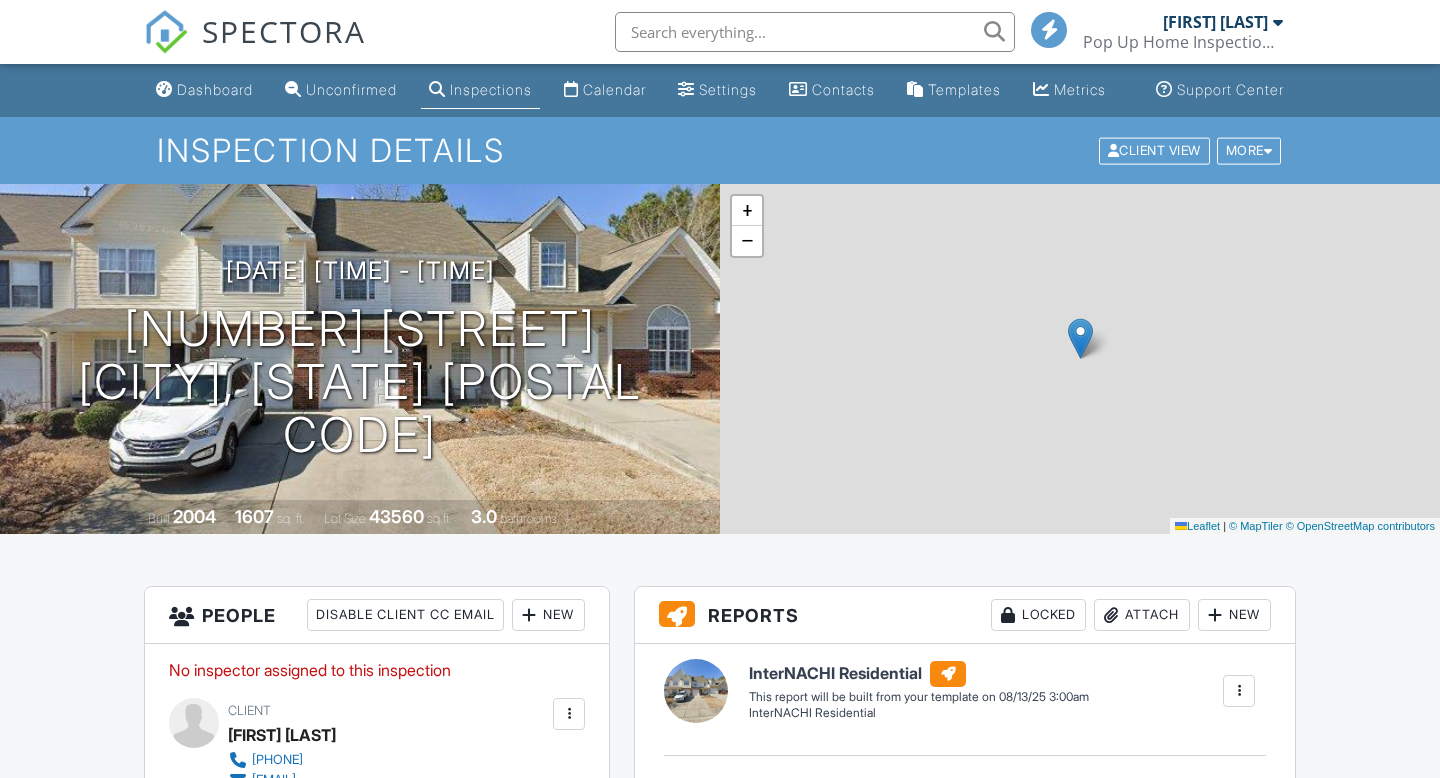 scroll, scrollTop: 0, scrollLeft: 0, axis: both 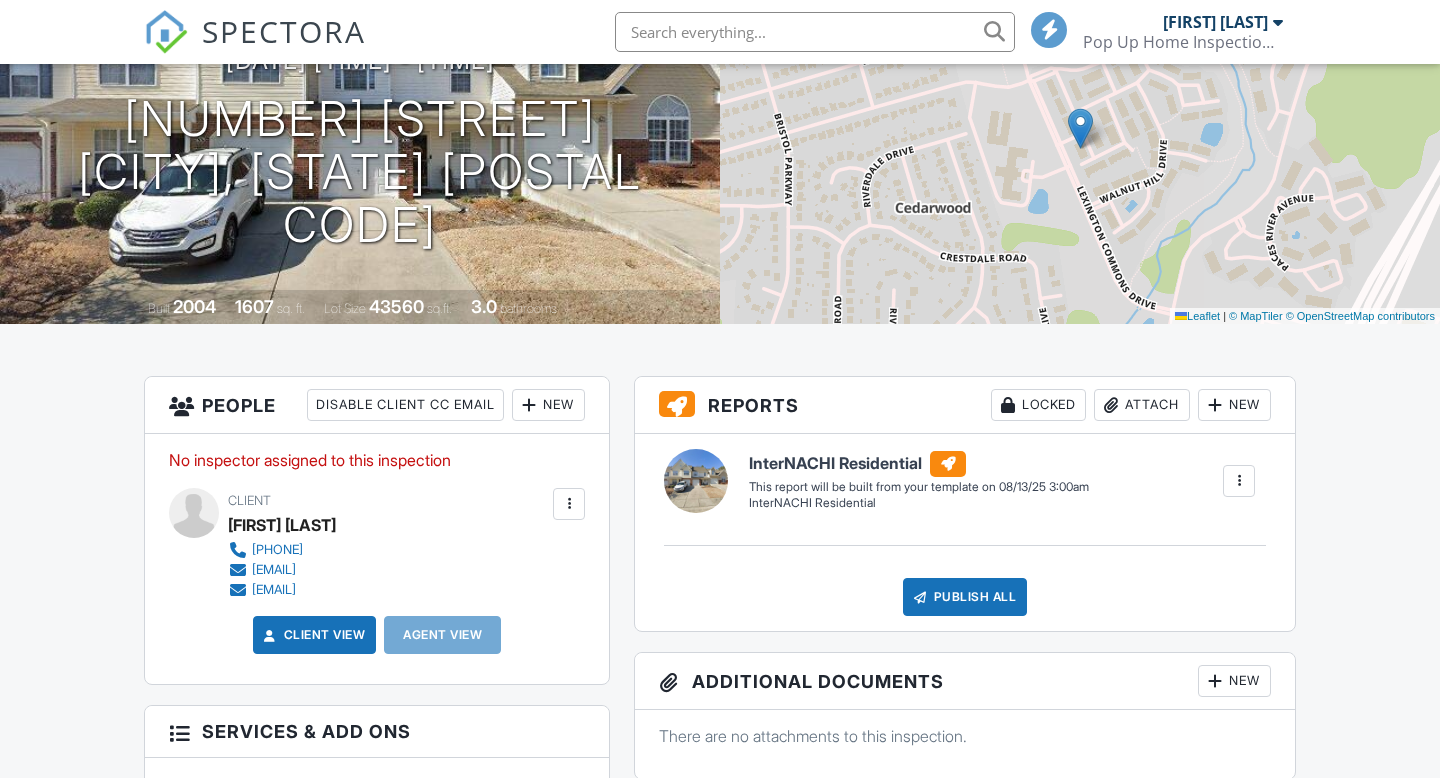 click on "Client View" at bounding box center (313, 635) 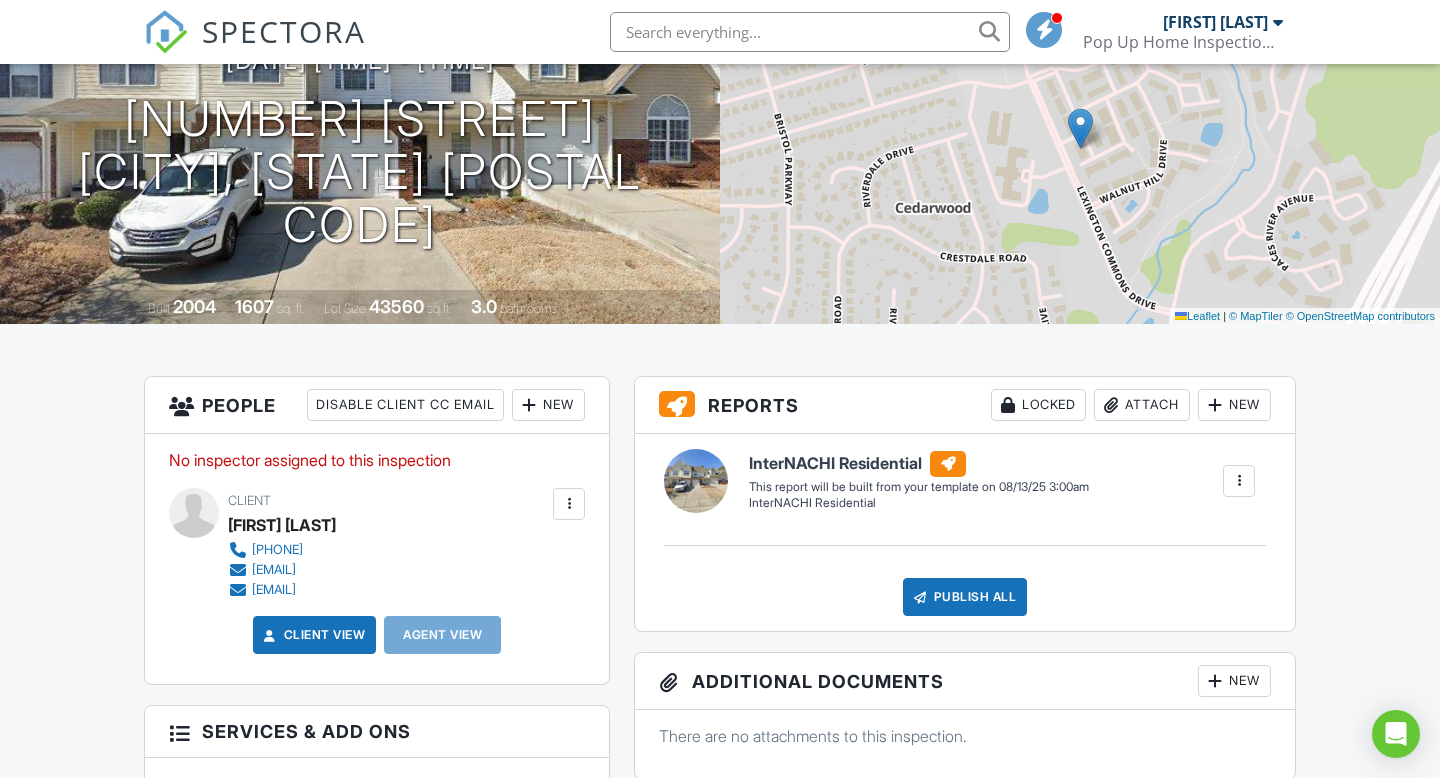 scroll, scrollTop: 0, scrollLeft: 0, axis: both 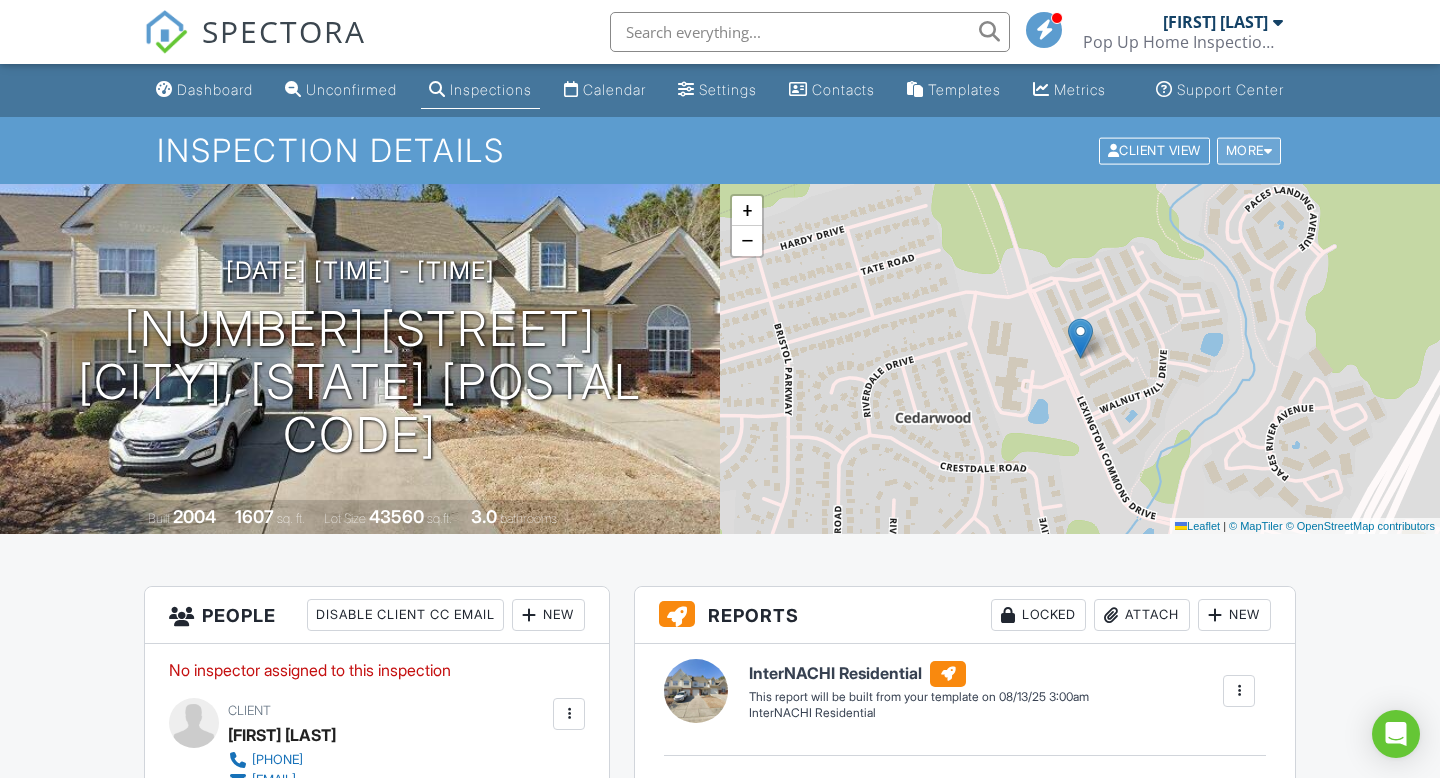 click on "More" at bounding box center (1249, 150) 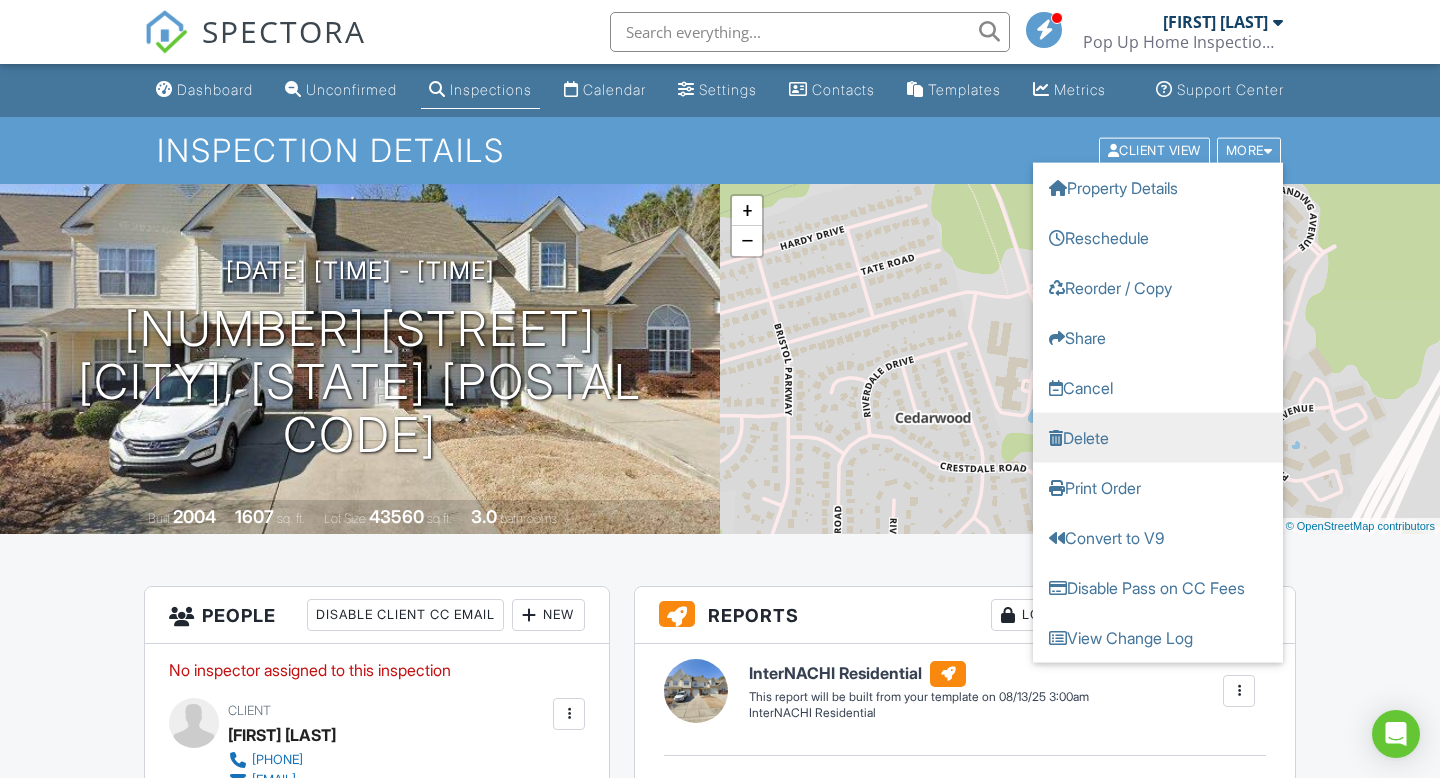 click on "Delete" at bounding box center [1158, 437] 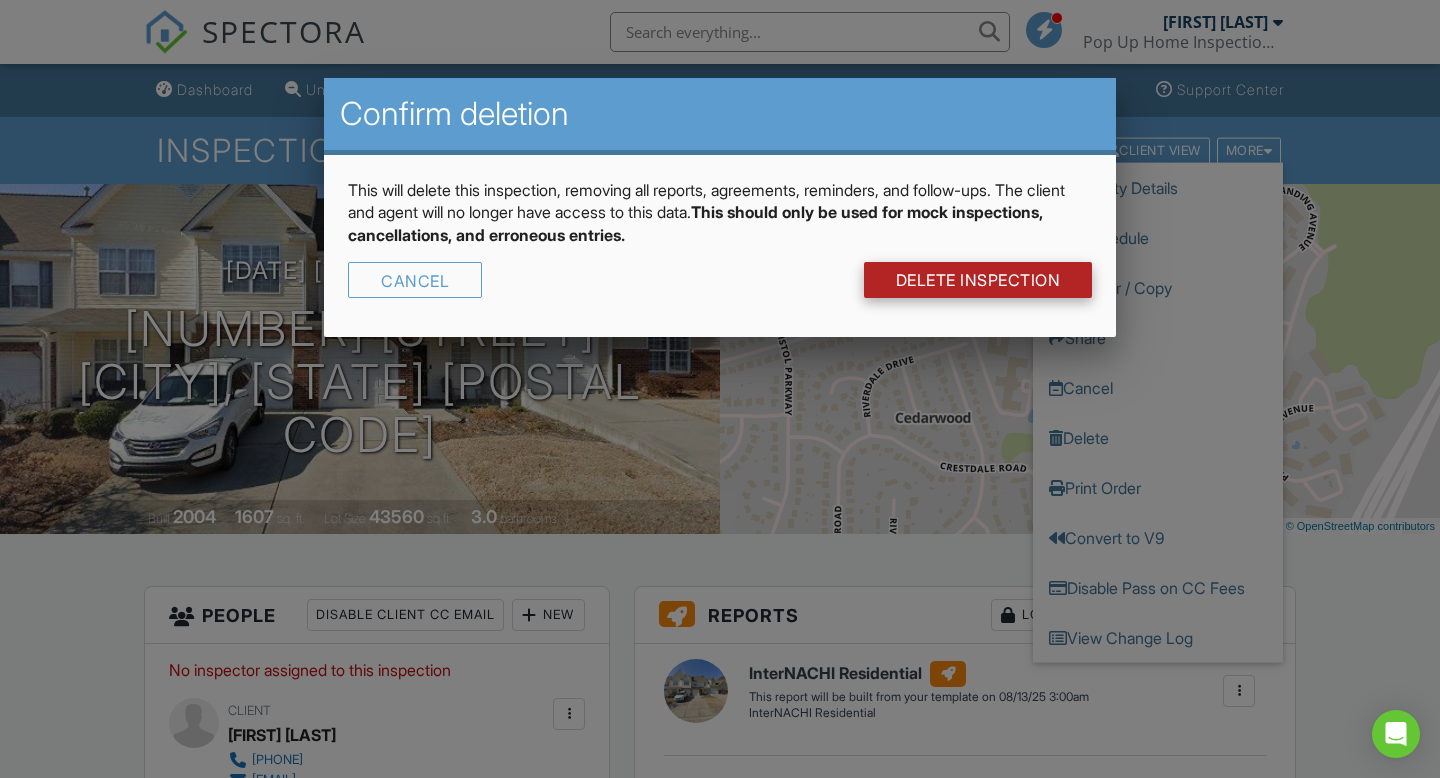 click on "DELETE Inspection" at bounding box center (978, 280) 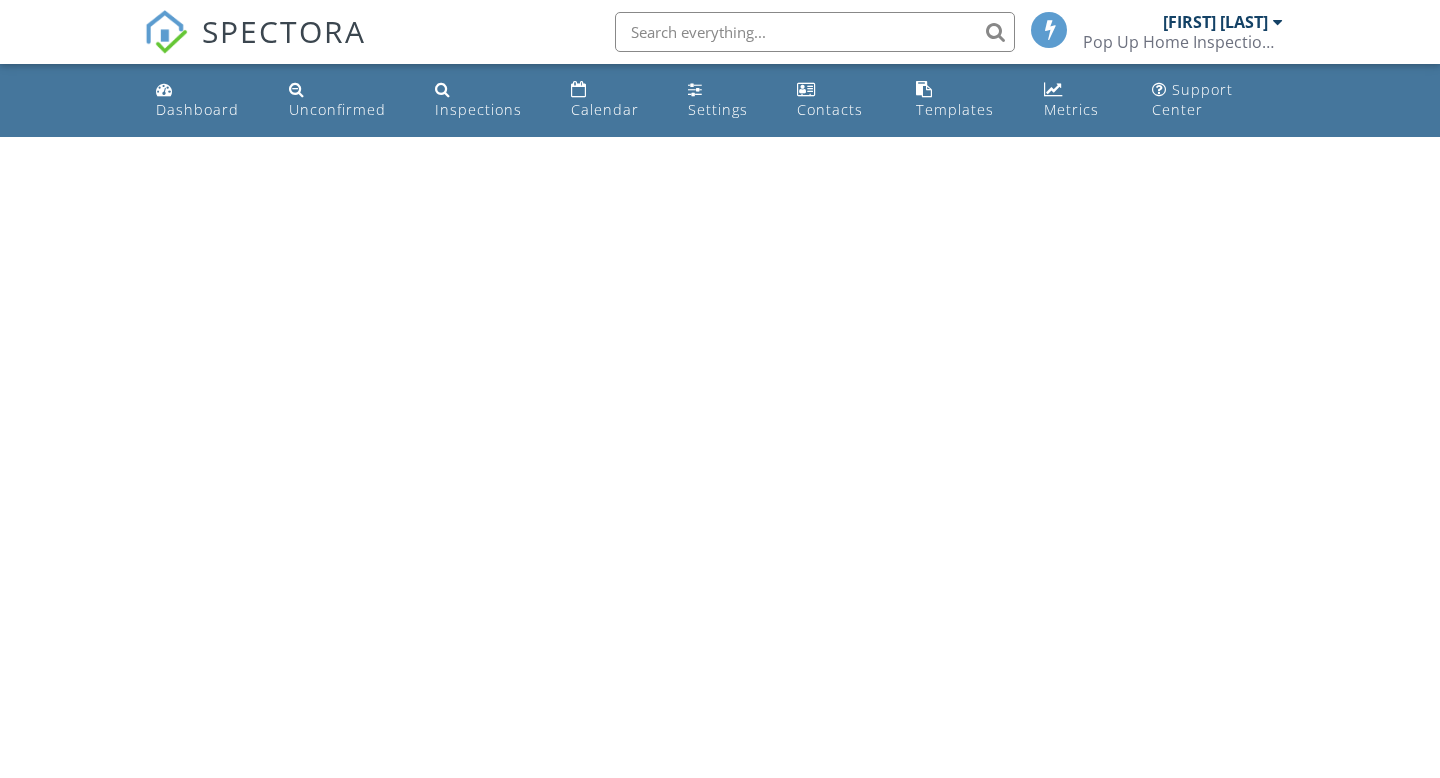 scroll, scrollTop: 0, scrollLeft: 0, axis: both 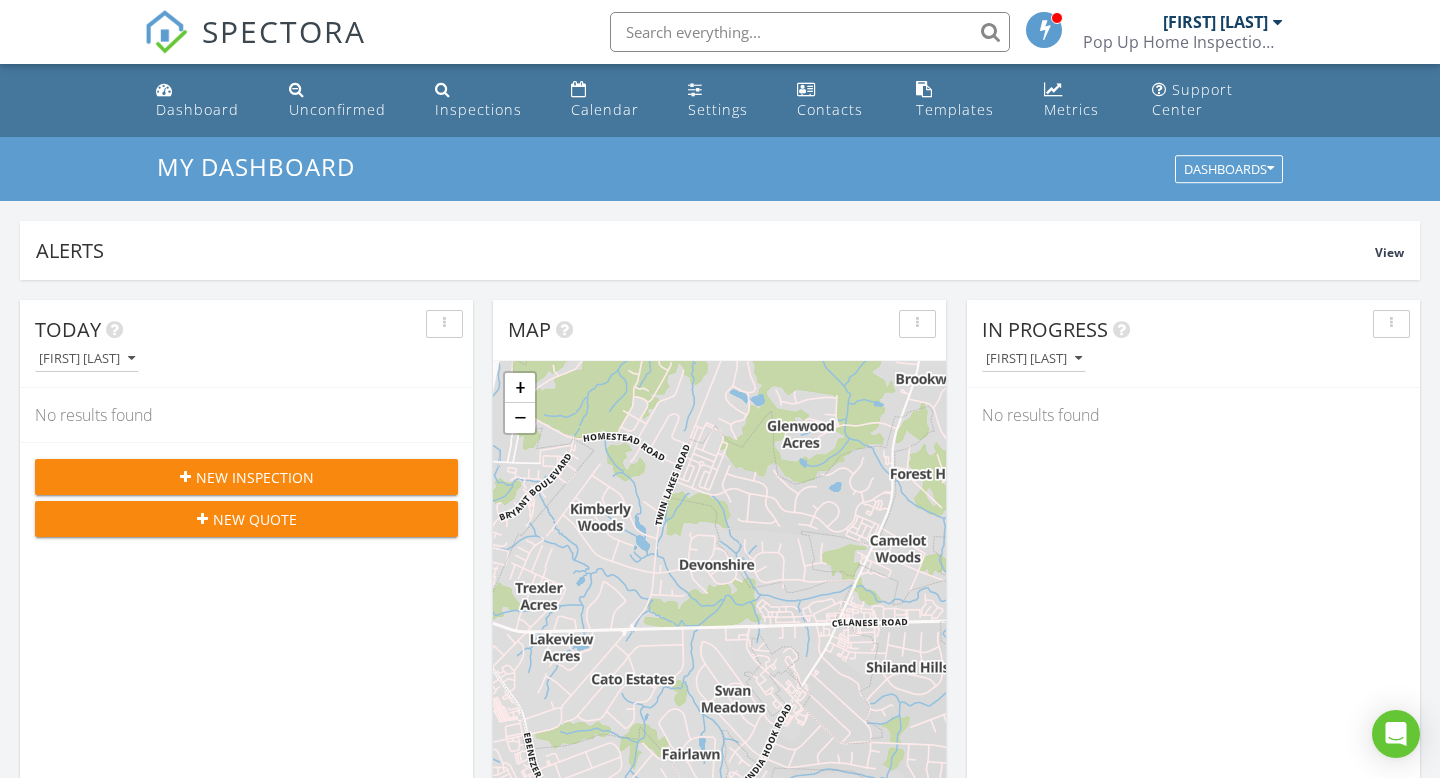 click on "[FIRST] [LAST]" at bounding box center [1215, 22] 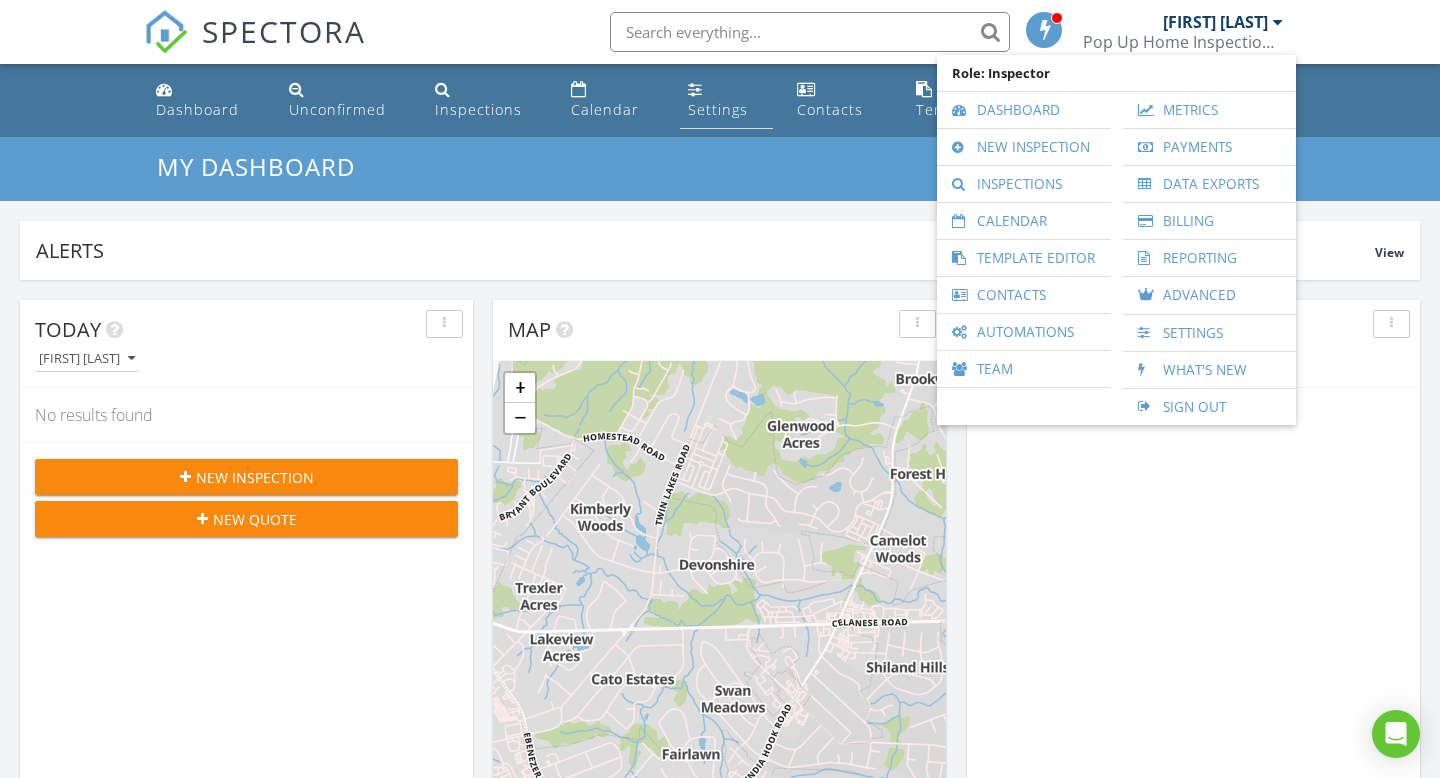 click on "Settings" at bounding box center (718, 109) 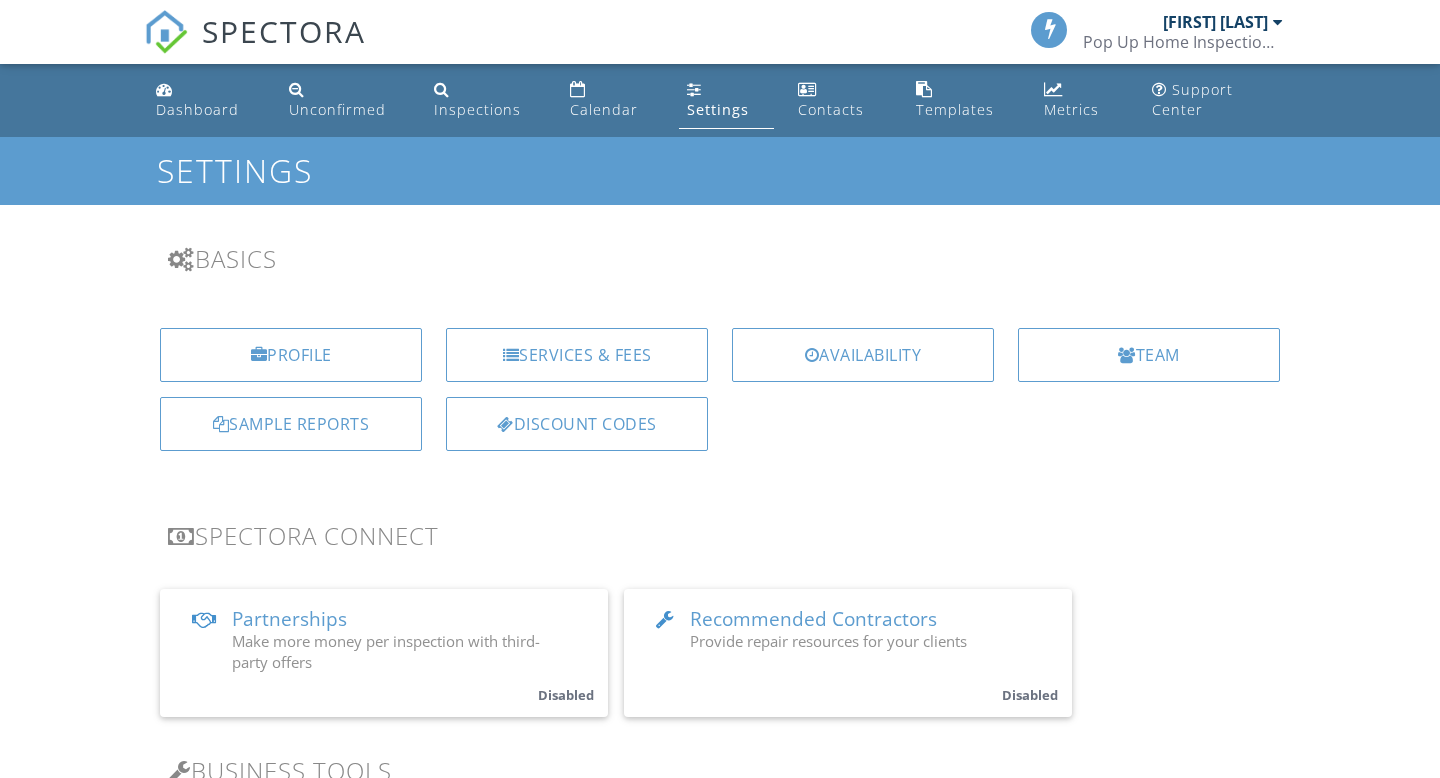 scroll, scrollTop: 282, scrollLeft: 0, axis: vertical 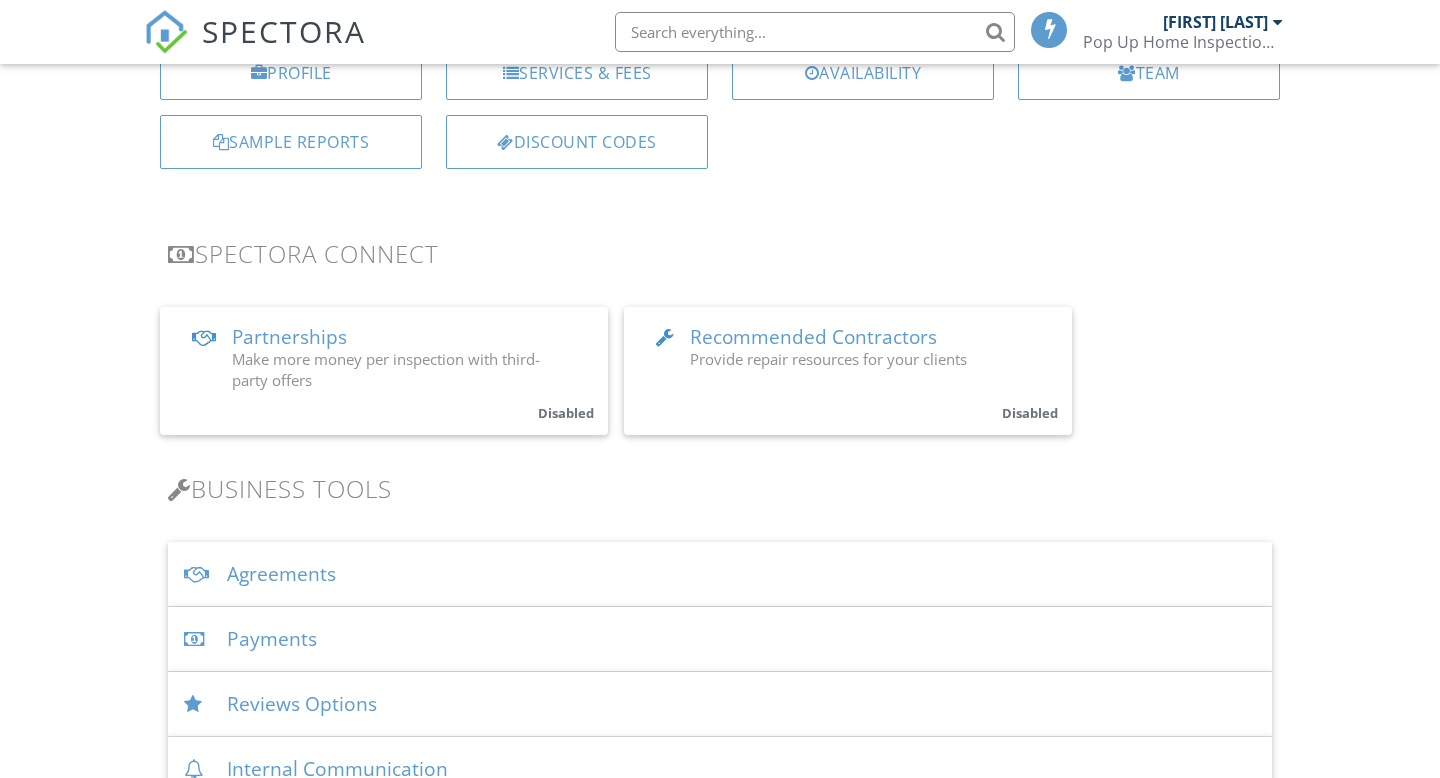 click on "Payments" at bounding box center (720, 639) 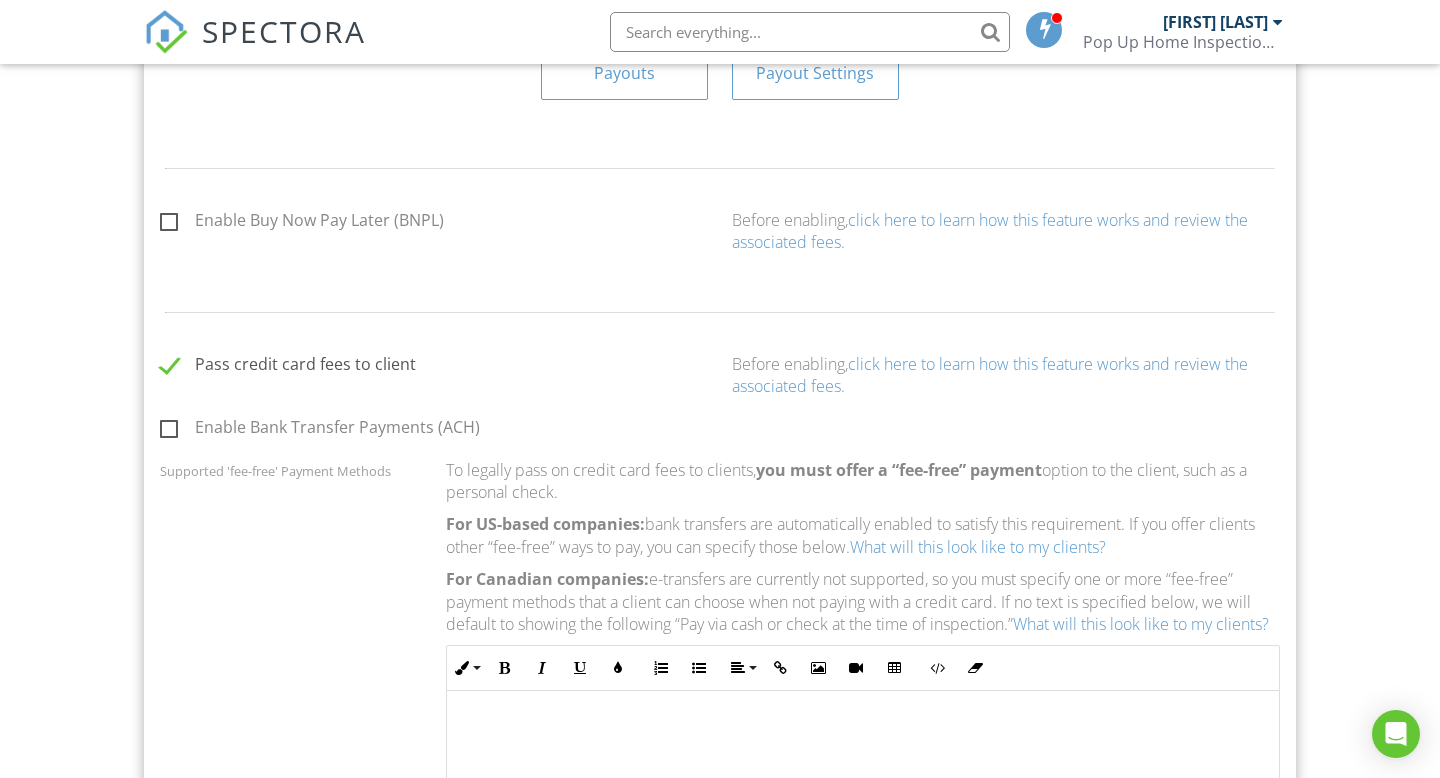 scroll, scrollTop: 1208, scrollLeft: 0, axis: vertical 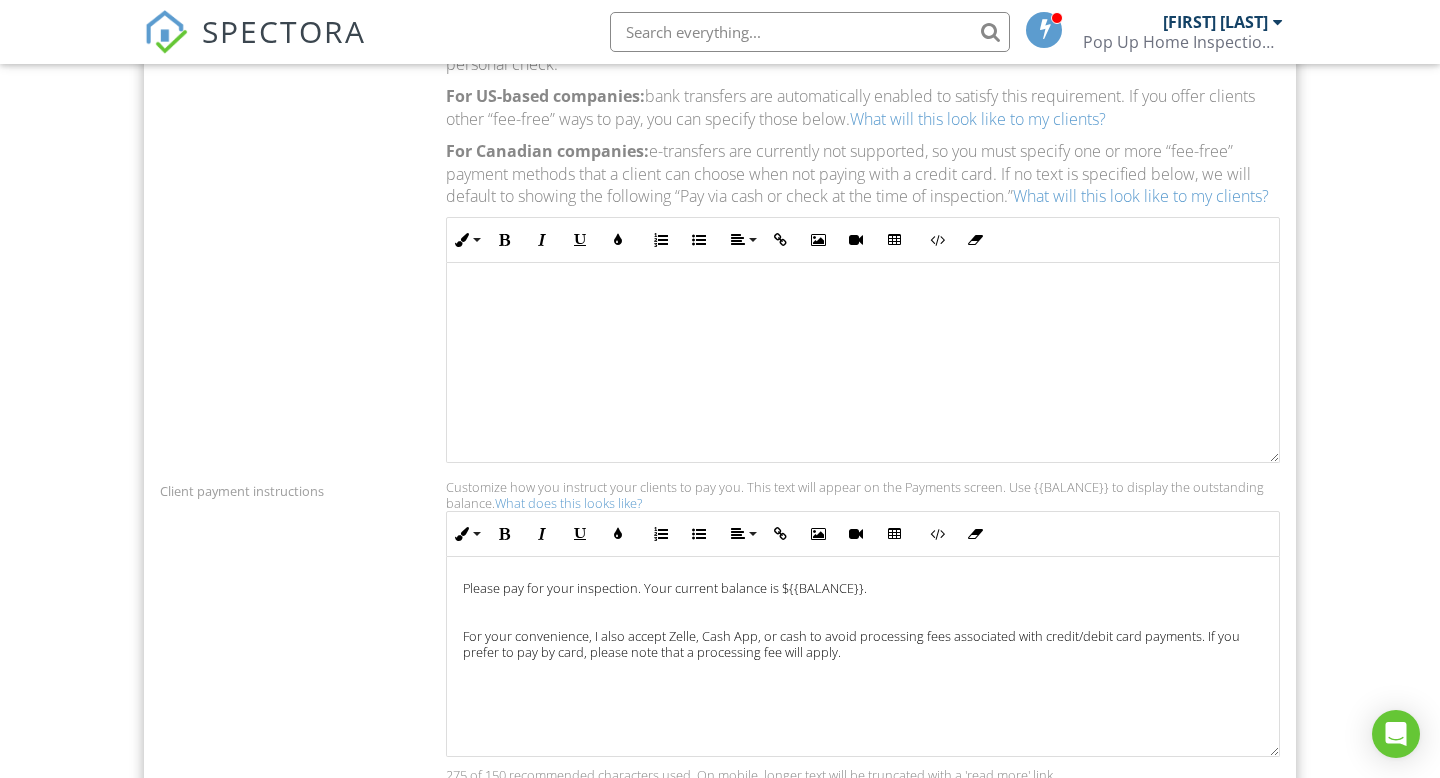click on "For your convenience, I also accept Zelle, Cash App, or cash to avoid processing fees associated with credit/debit card payments. If you prefer to pay by card, please note that a processing fee will apply." at bounding box center [863, 644] 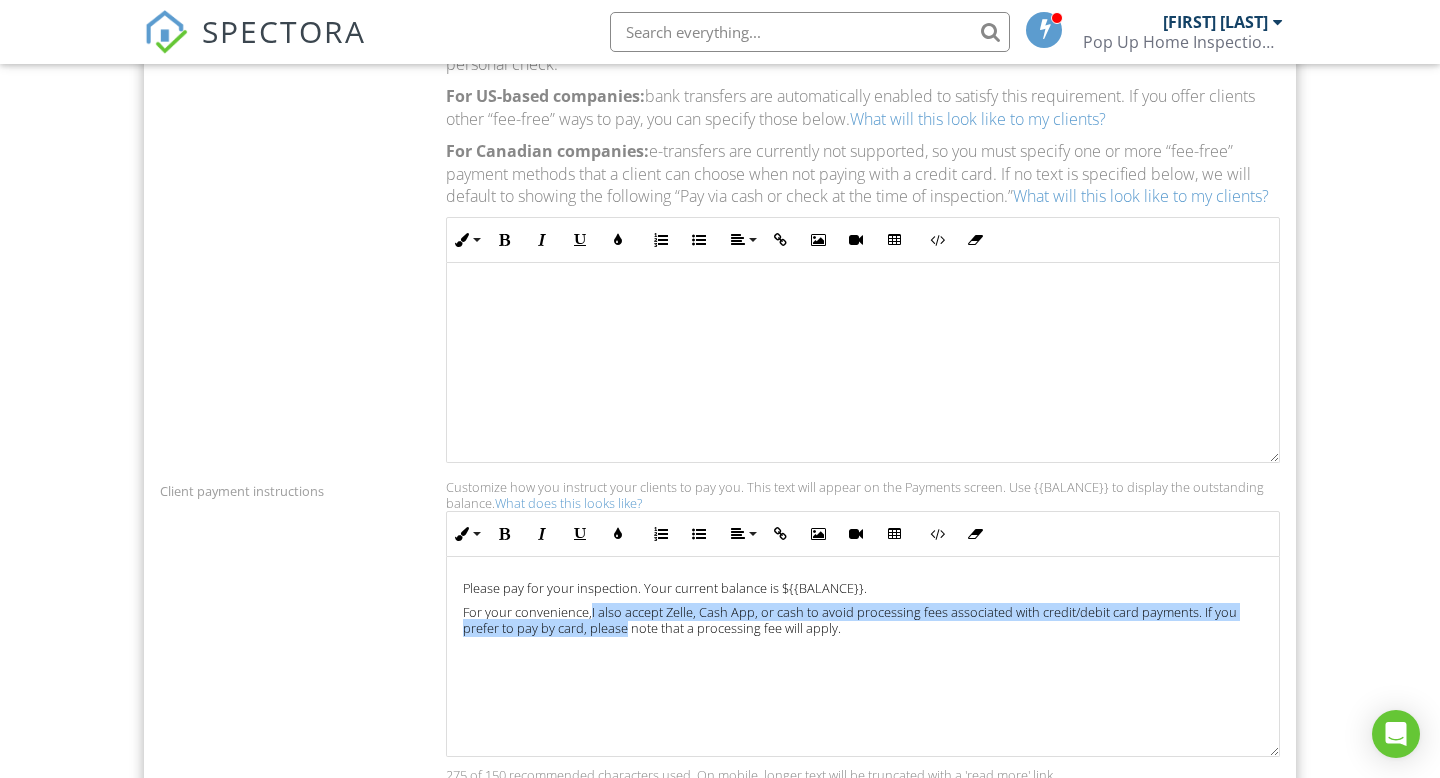 drag, startPoint x: 589, startPoint y: 637, endPoint x: 621, endPoint y: 644, distance: 32.75668 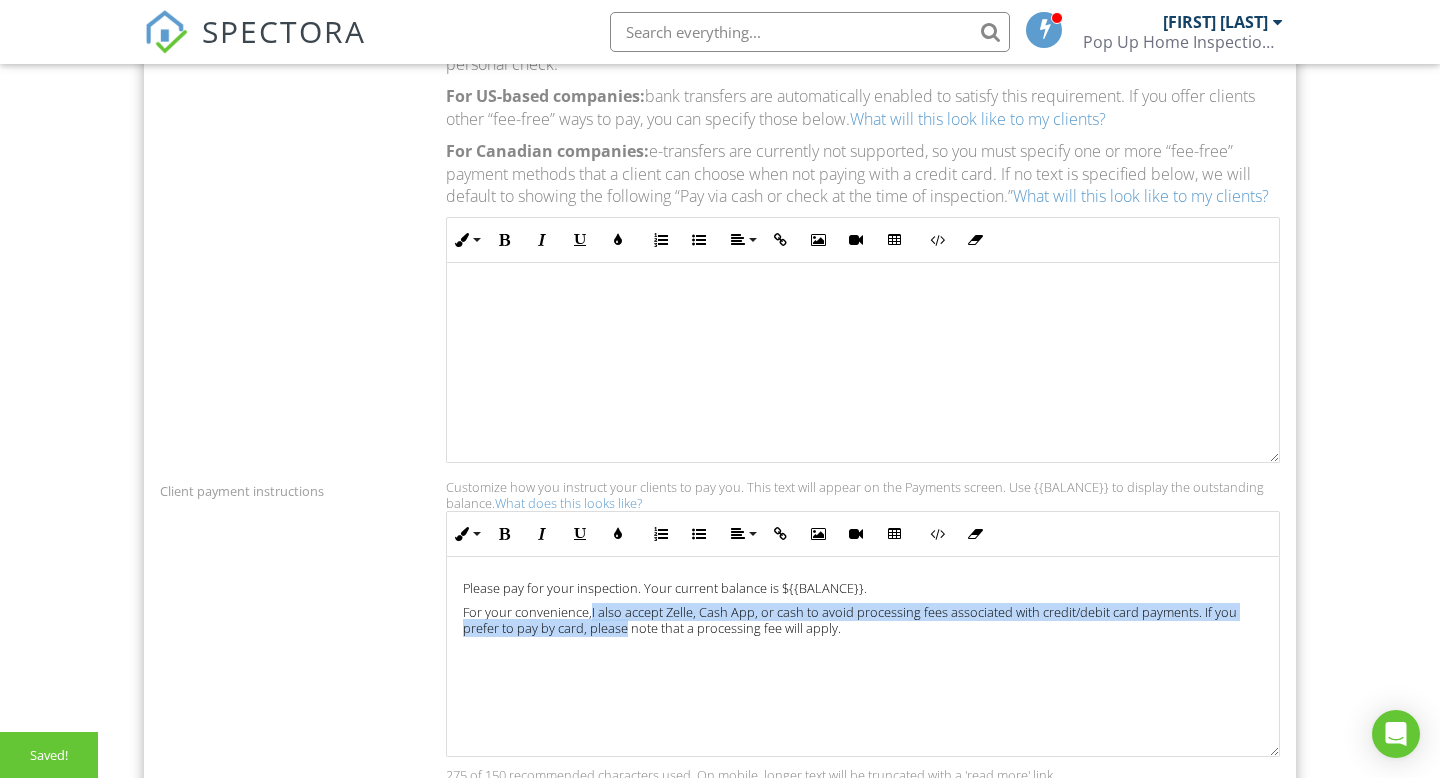 click on "Please pay for your inspection. Your current balance is ${{BALANCE}}.  For your convenience, ​ ​  I also accept Zelle, Cash App, or cash to avoid processing fees associated with credit/debit card payments. If you prefer to pay by card, please note that a processing fee will apply." at bounding box center (863, 656) 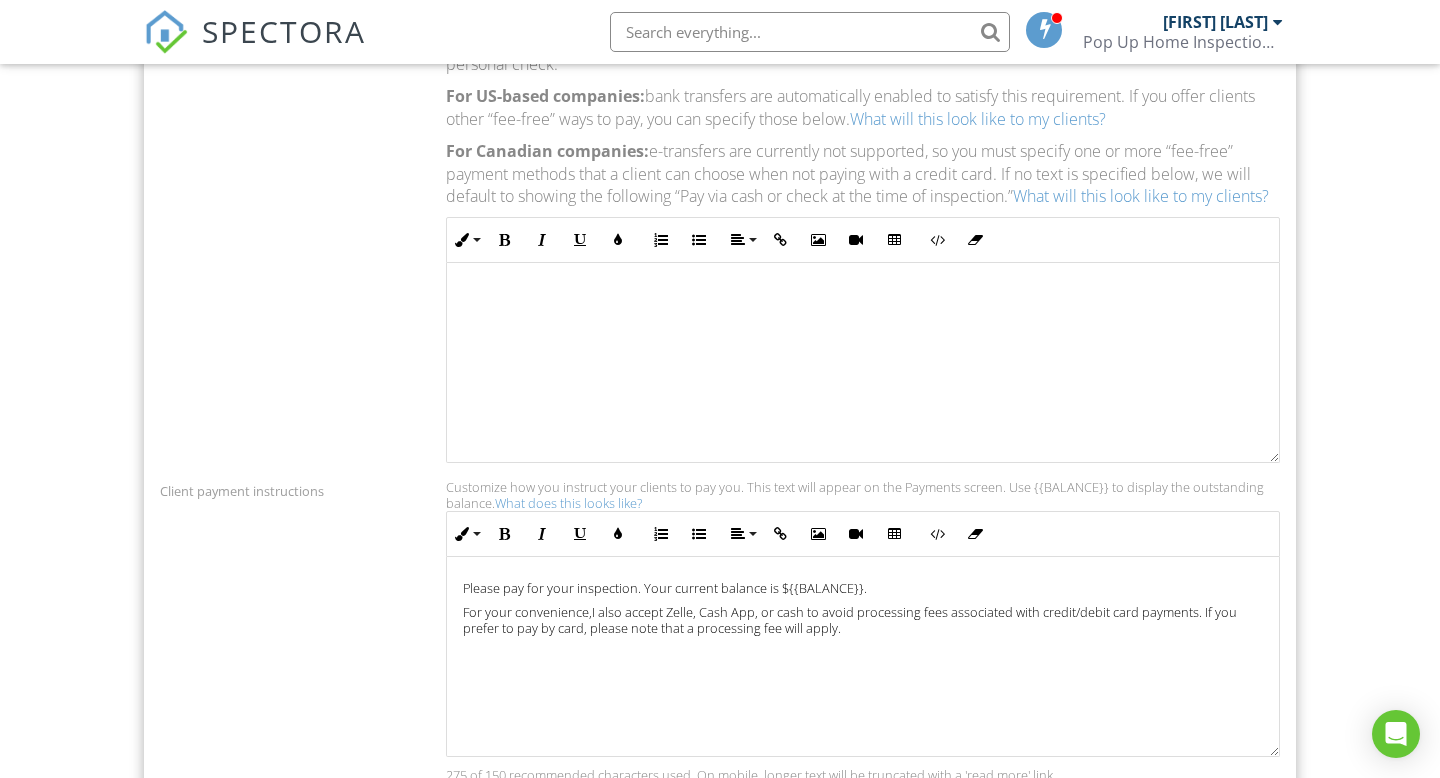 click on "For your convenience, ​ ​  I also accept Zelle, Cash App, or cash to avoid processing fees associated with credit/debit card payments. If you prefer to pay by card, please note that a processing fee will apply." at bounding box center (863, 620) 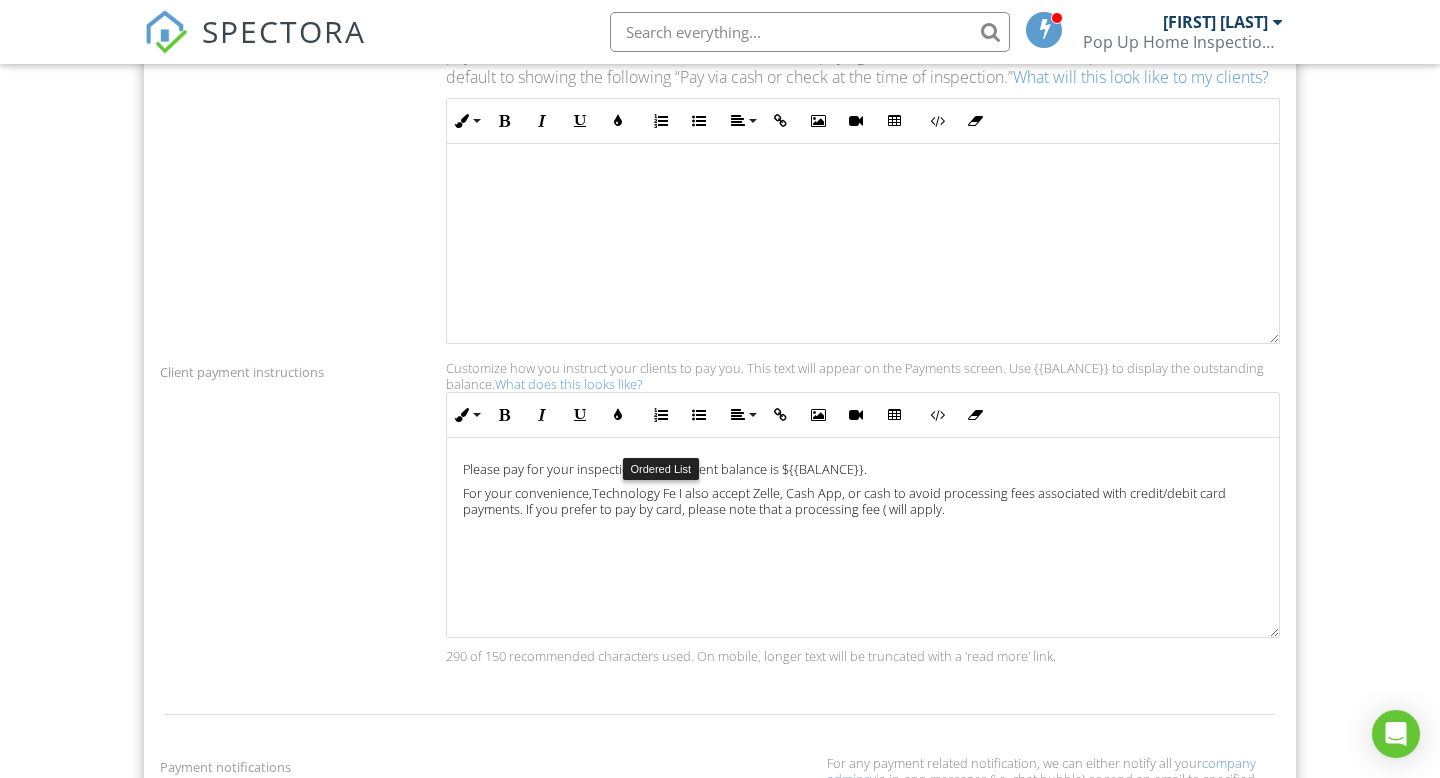 scroll, scrollTop: 1638, scrollLeft: 0, axis: vertical 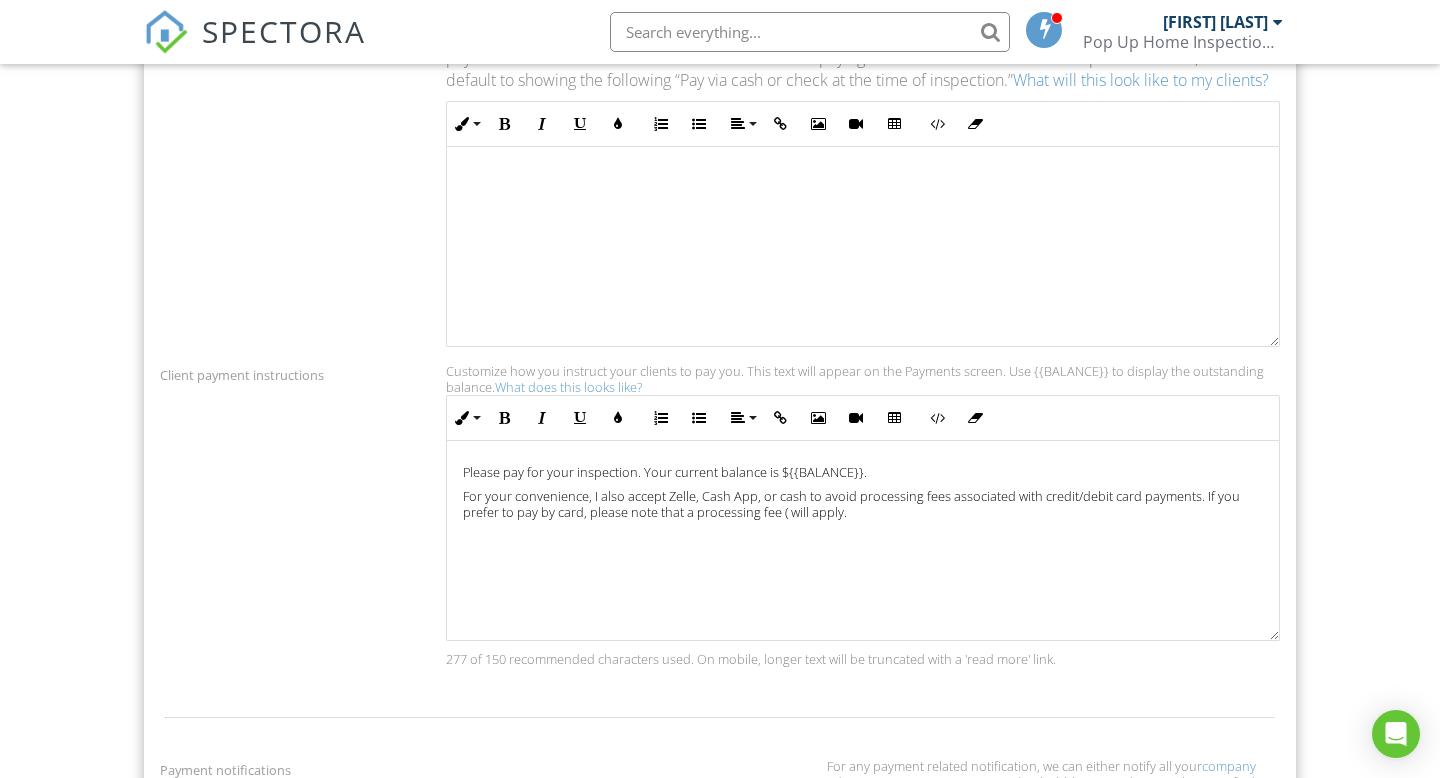 click on "For your convenience, I also accept Zelle, Cash App, or cash to avoid processing fees associated with credit/debit card payments. If you prefer to pay by card, please note that a processing fee ( will apply." at bounding box center (863, 504) 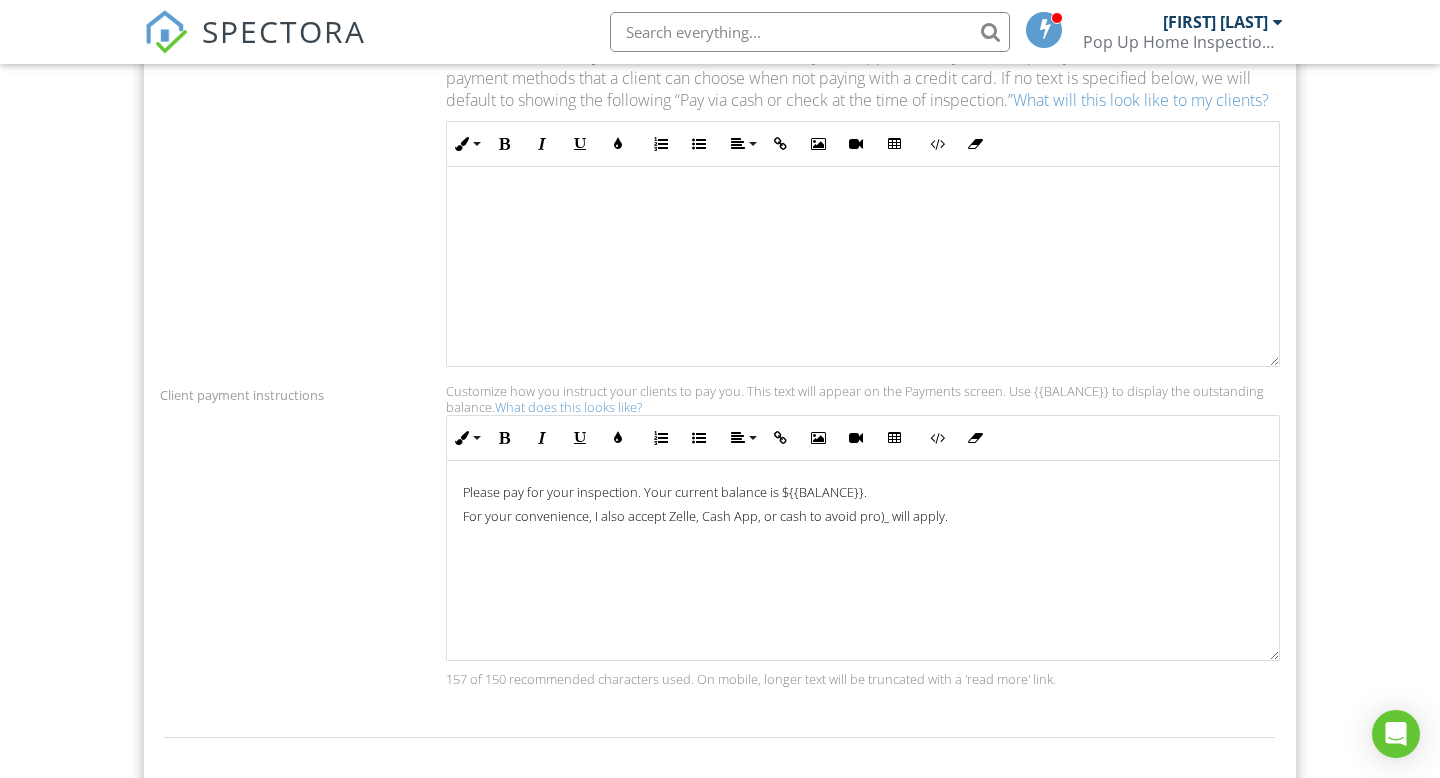 scroll, scrollTop: 1619, scrollLeft: 0, axis: vertical 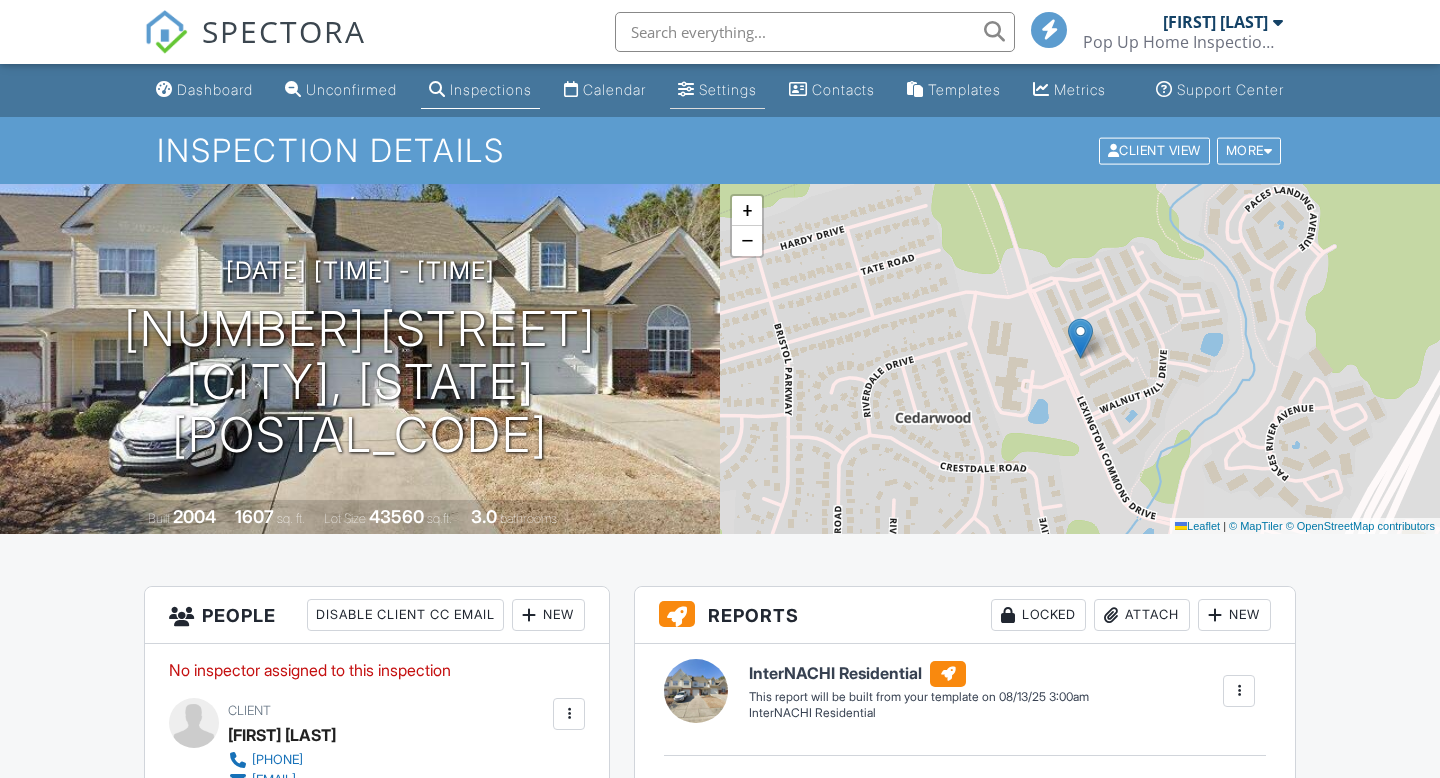 click on "Settings" at bounding box center [717, 90] 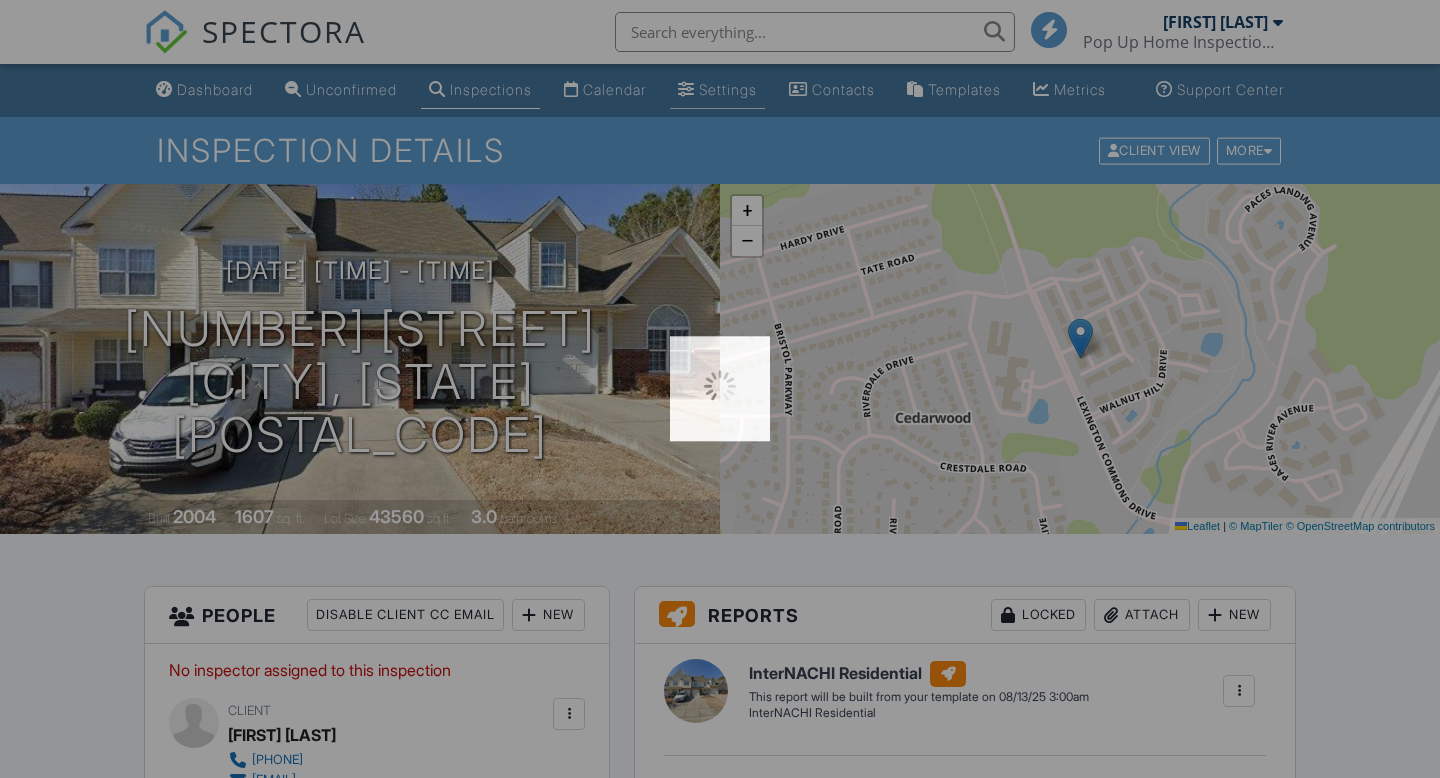 scroll, scrollTop: 0, scrollLeft: 0, axis: both 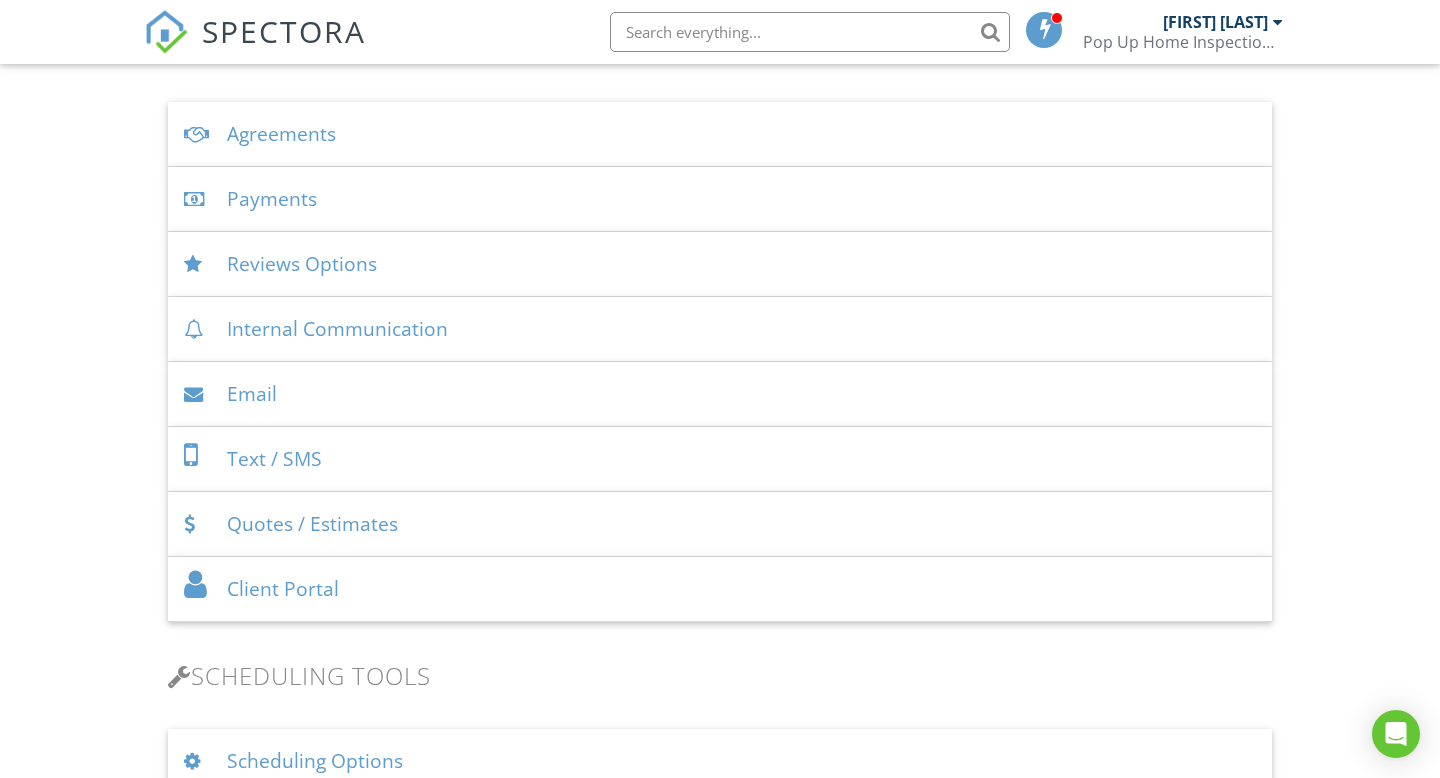click on "Reviews Options" at bounding box center (720, 264) 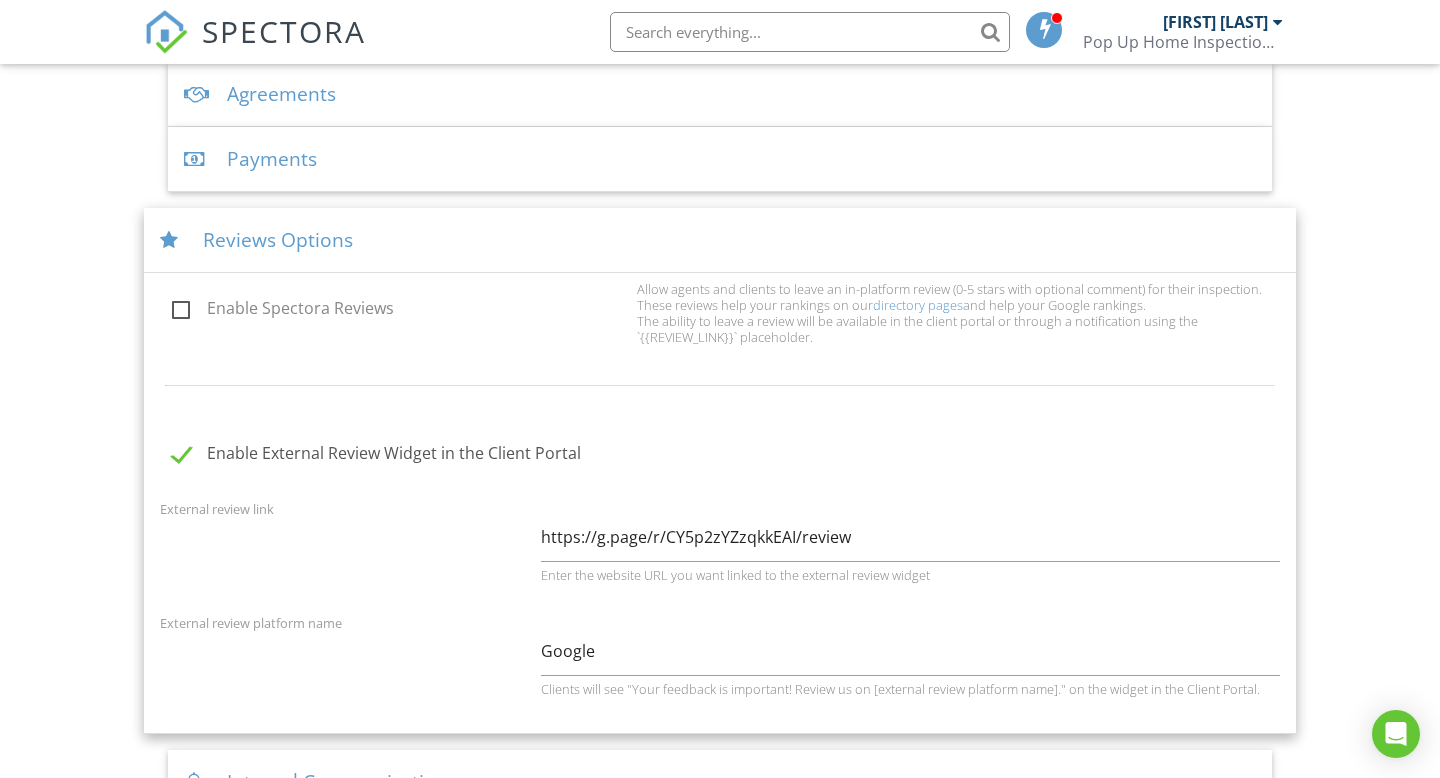 scroll, scrollTop: 766, scrollLeft: 0, axis: vertical 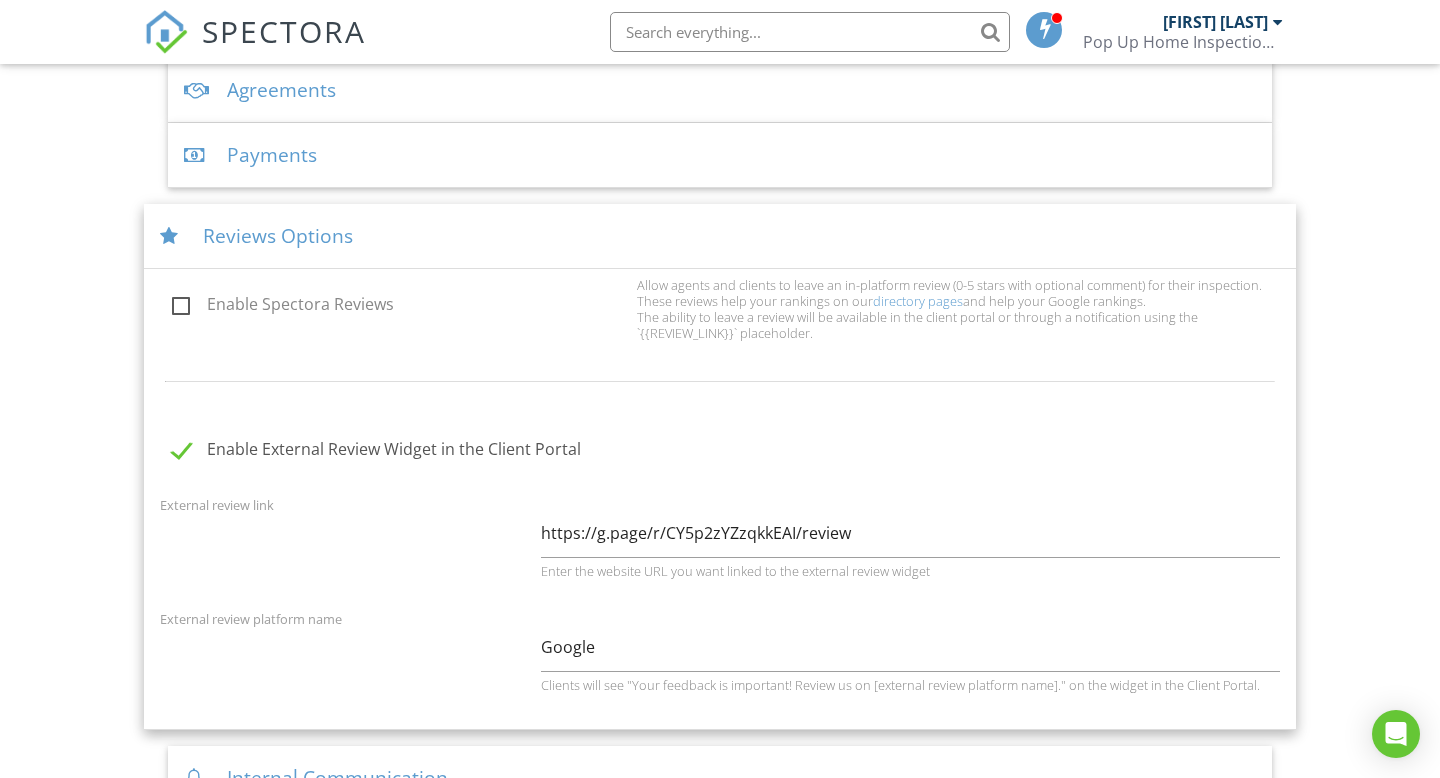 click on "Payments" at bounding box center (720, 155) 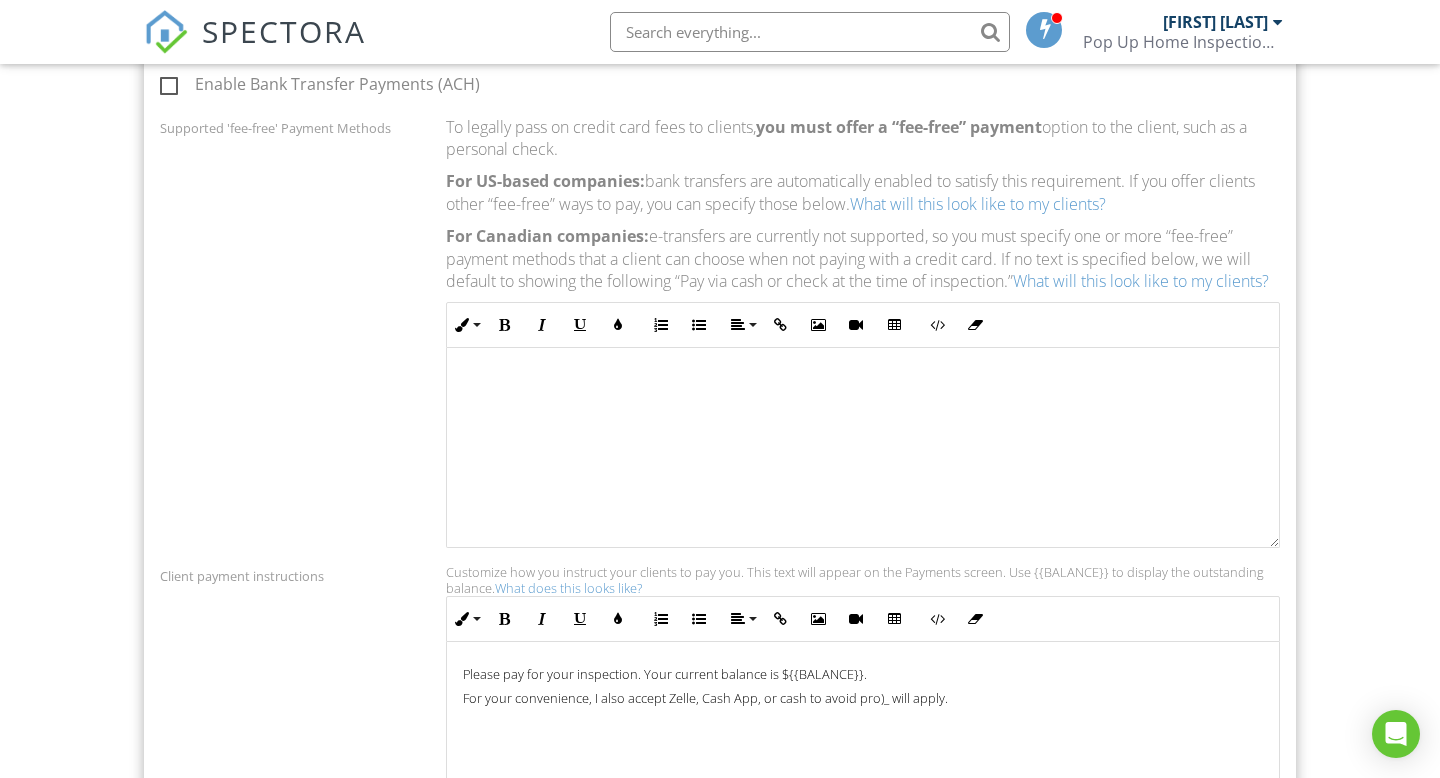 scroll, scrollTop: 1535, scrollLeft: 0, axis: vertical 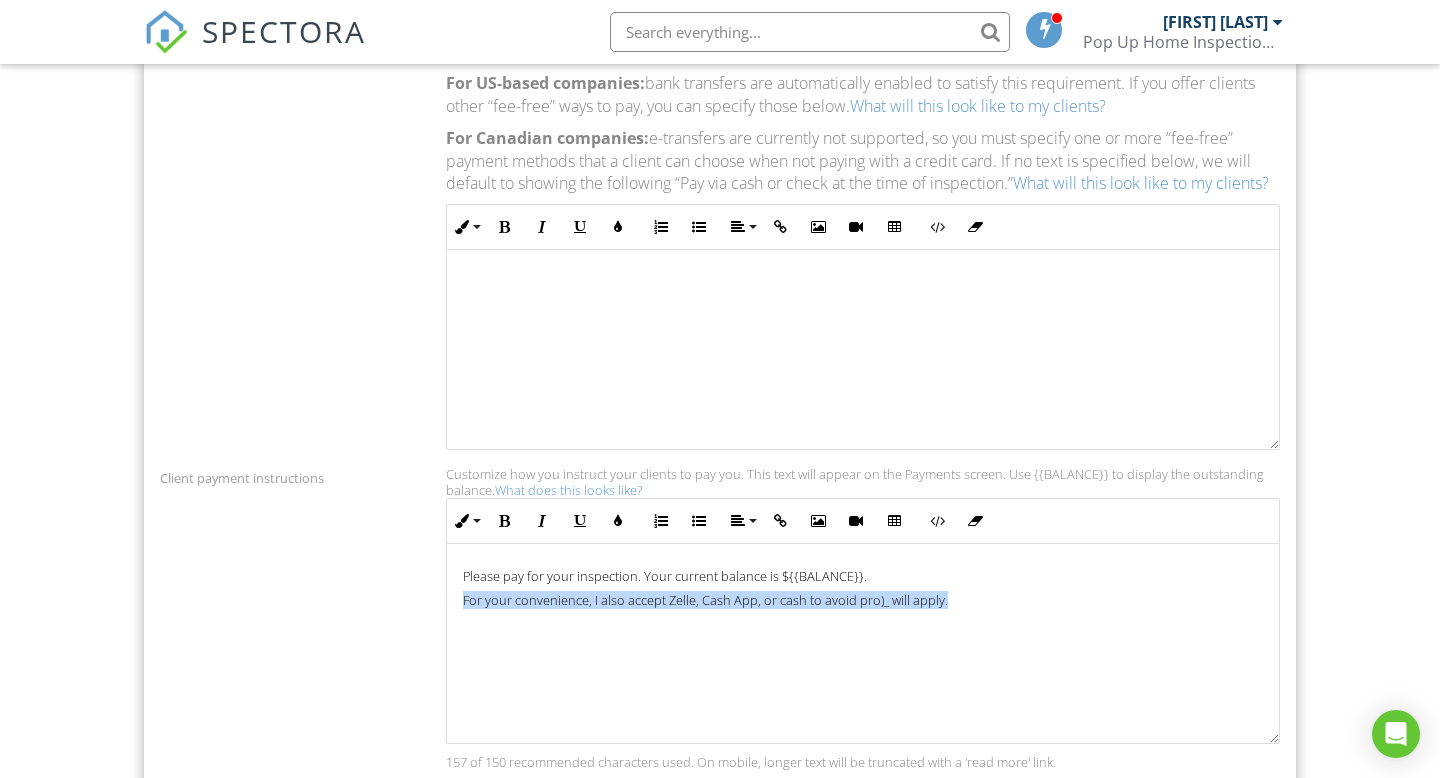 drag, startPoint x: 461, startPoint y: 627, endPoint x: 829, endPoint y: 680, distance: 371.797 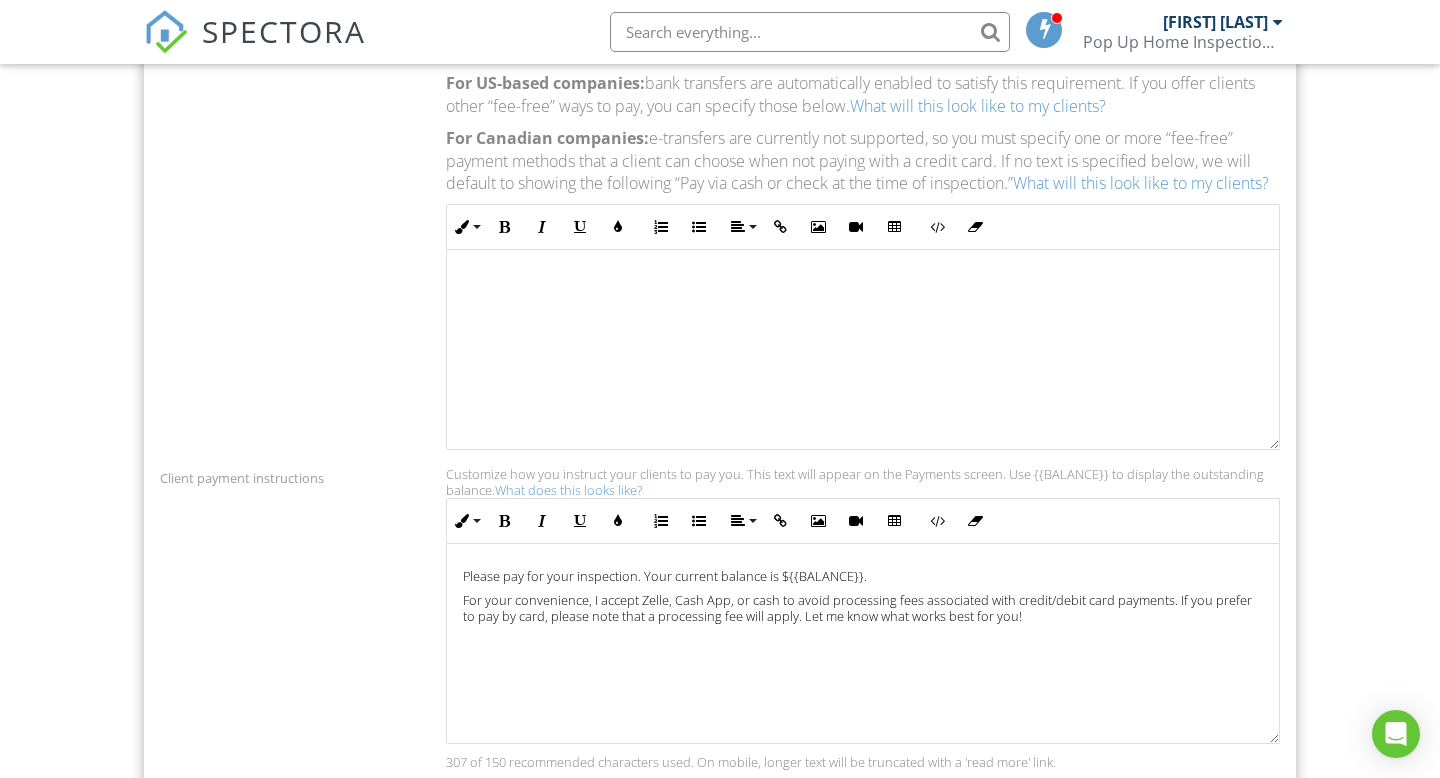scroll, scrollTop: 1, scrollLeft: 0, axis: vertical 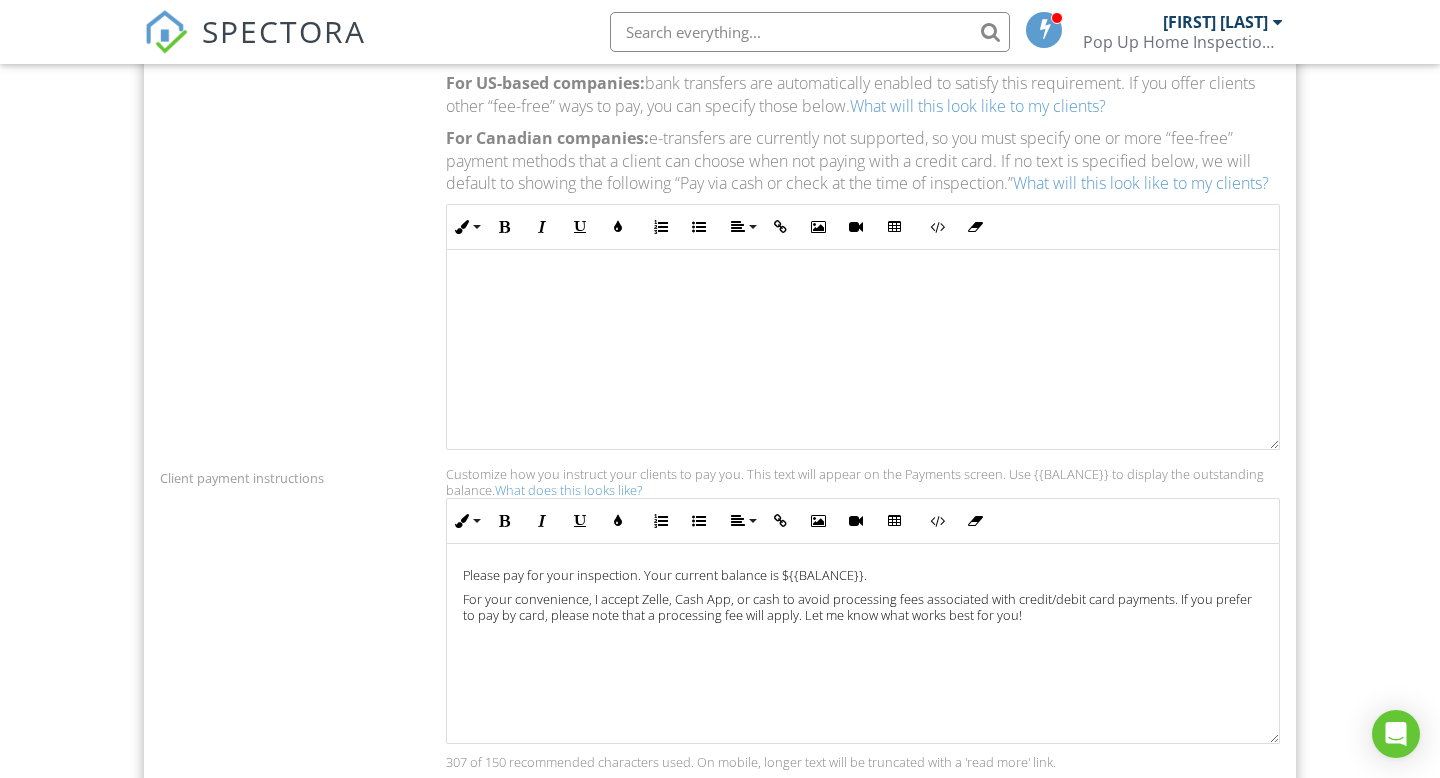 click on "For your convenience, I accept Zelle, Cash App, or cash to avoid processing fees associated with credit/debit card payments. If you prefer to pay by card, please note that a processing fee will apply. Let me know what works best for you!" at bounding box center [863, 607] 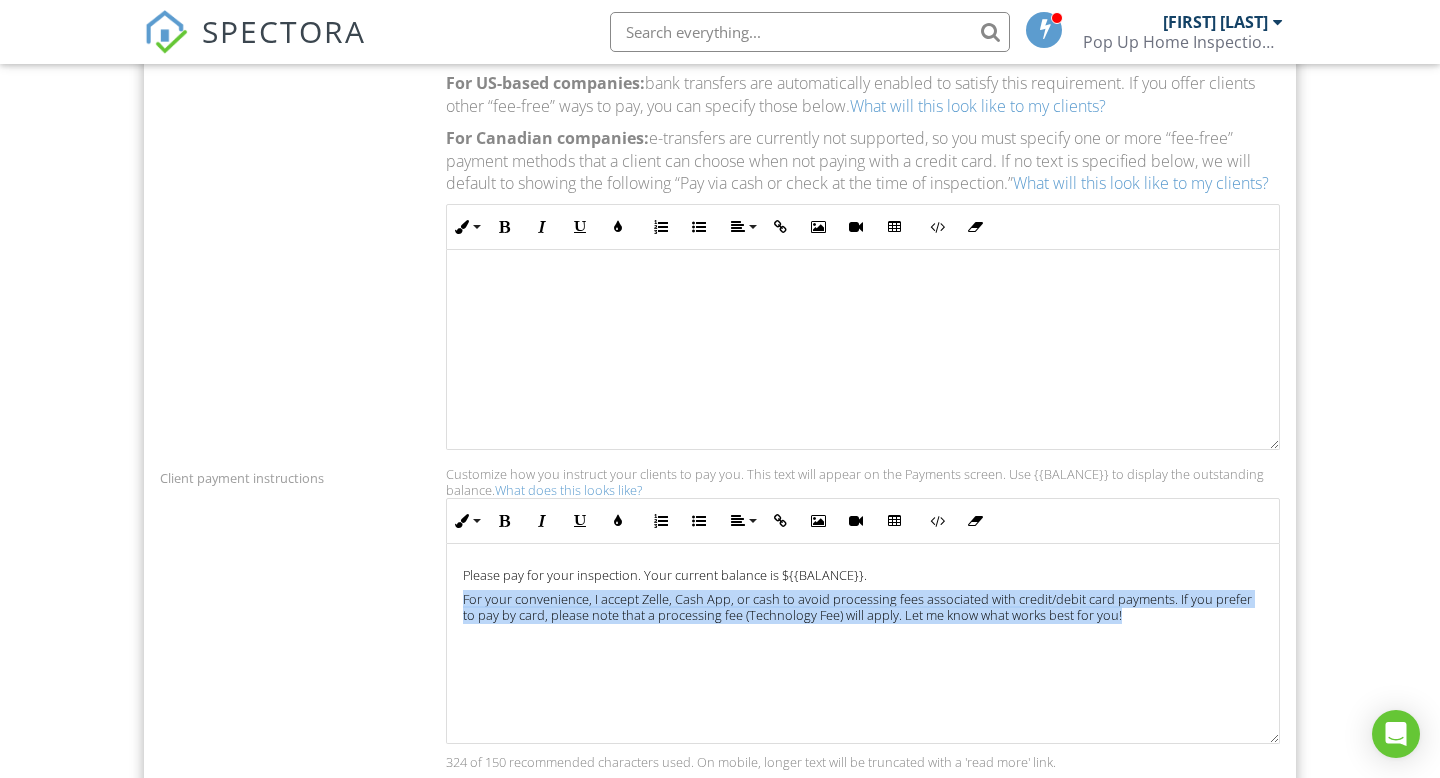 drag, startPoint x: 465, startPoint y: 623, endPoint x: 515, endPoint y: 660, distance: 62.201286 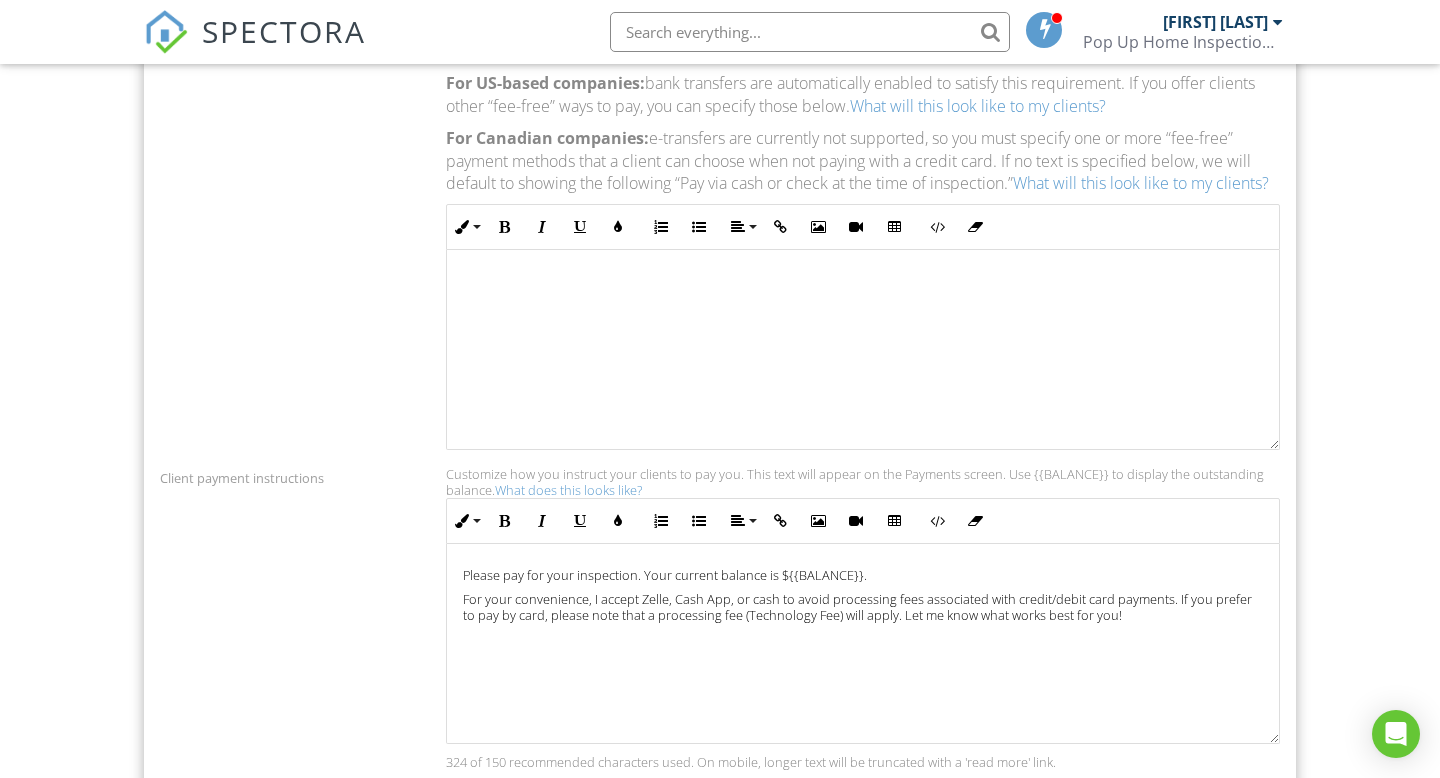 click on "Please pay for your inspection. Your current balance is ${{BALANCE}}.  For your convenience, I accept Zelle, Cash App, or cash to avoid processing fees associated with credit/debit card payments. If you prefer to pay by card, please note that a processing fee (Technology Fee) will apply. Let me know what works best for you!" at bounding box center (863, 643) 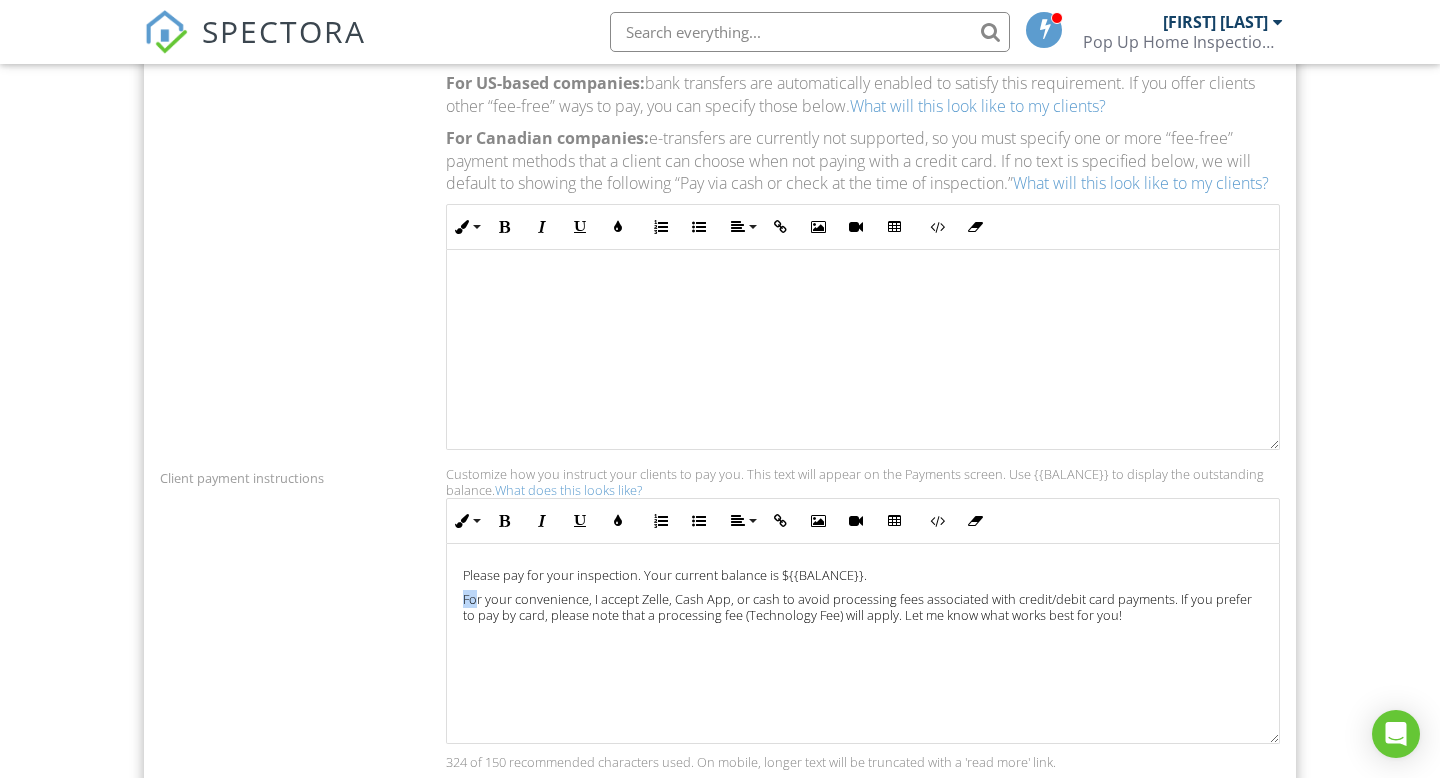 drag, startPoint x: 461, startPoint y: 622, endPoint x: 475, endPoint y: 619, distance: 14.3178215 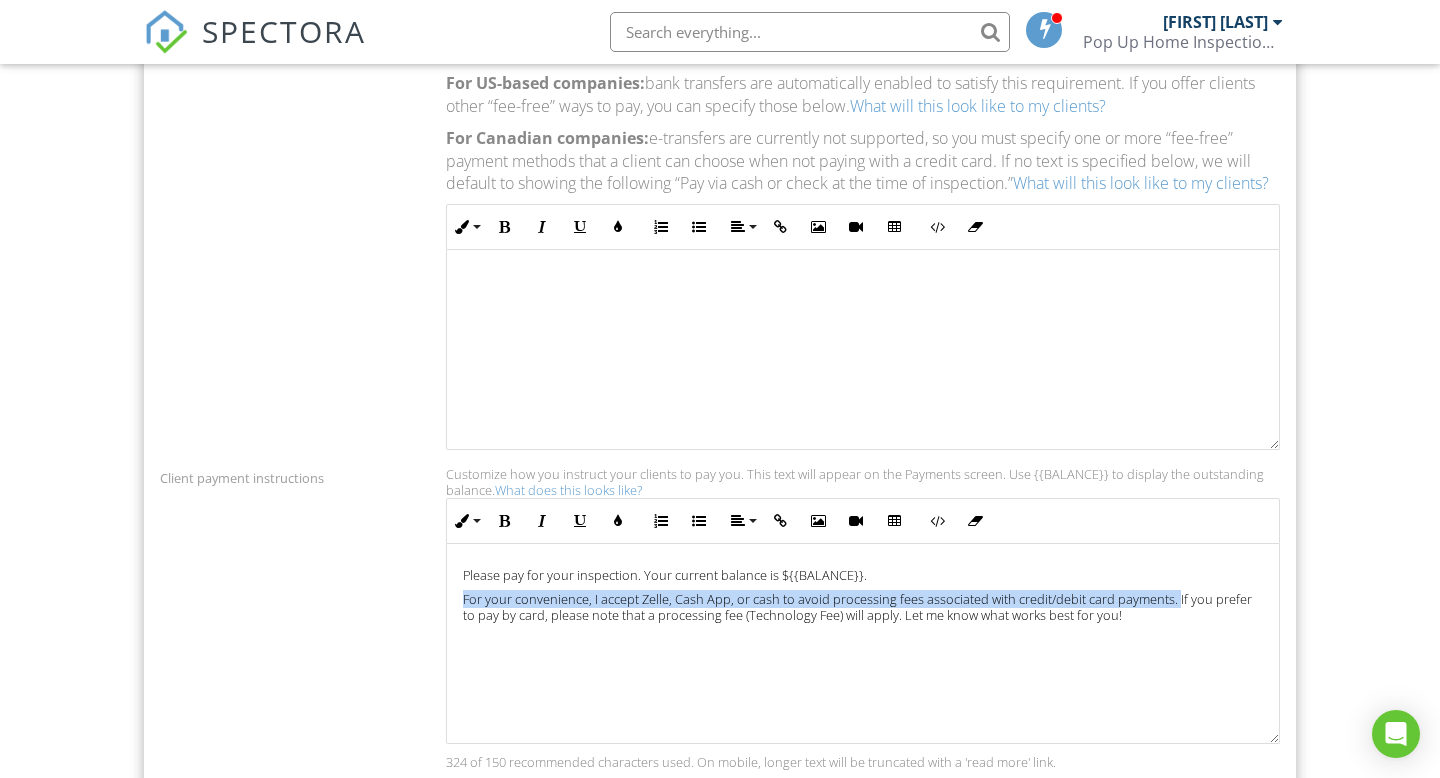 drag, startPoint x: 459, startPoint y: 626, endPoint x: 1176, endPoint y: 622, distance: 717.01117 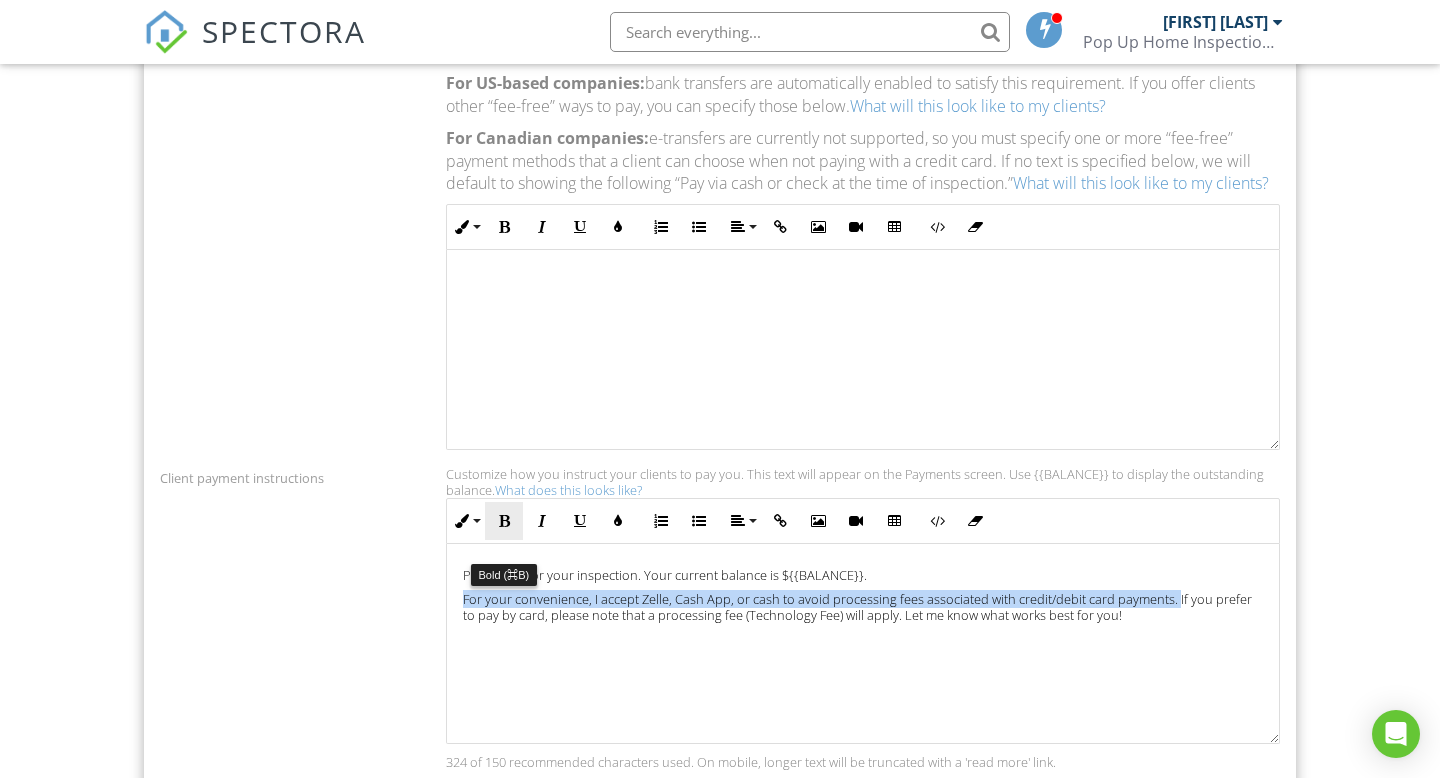 click on "Bold" at bounding box center [504, 521] 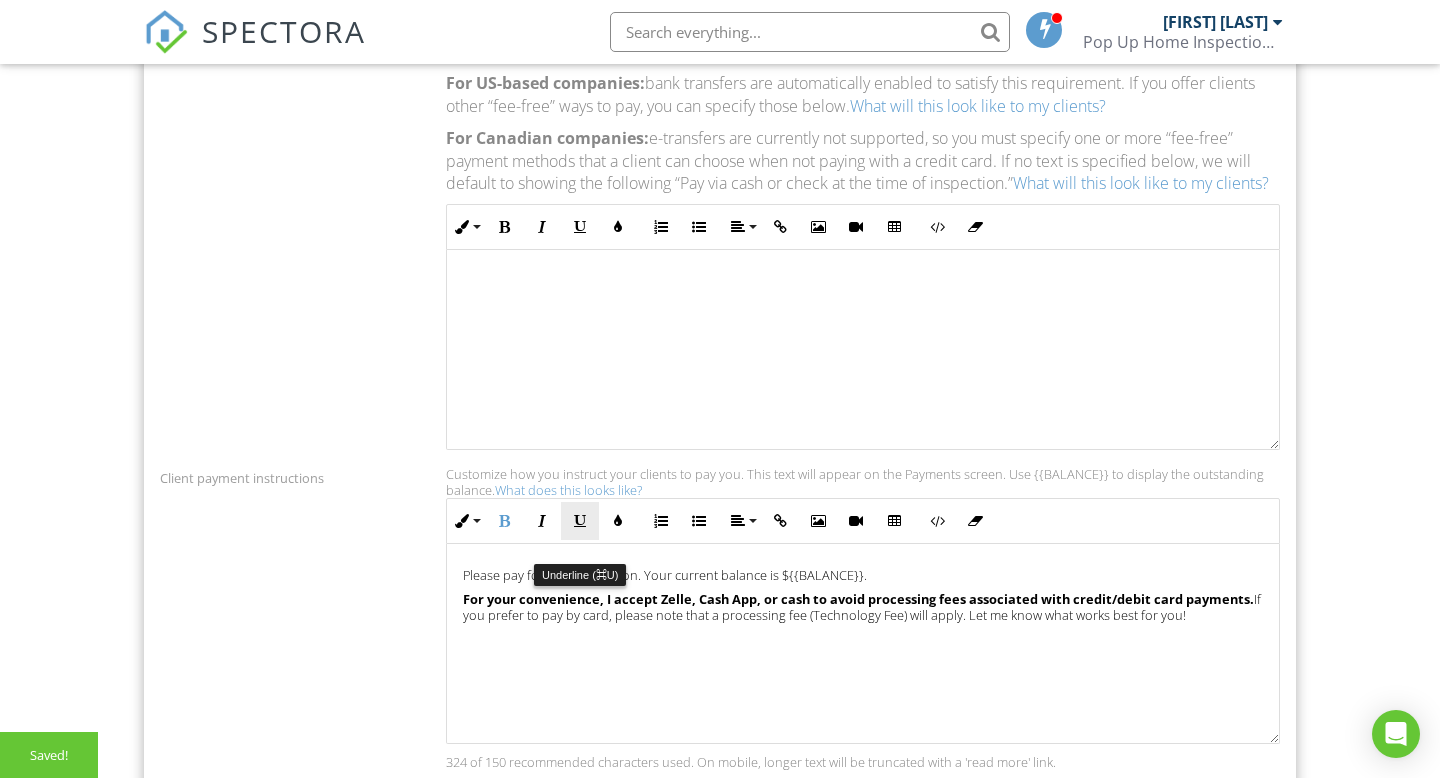 click on "Underline" at bounding box center (580, 521) 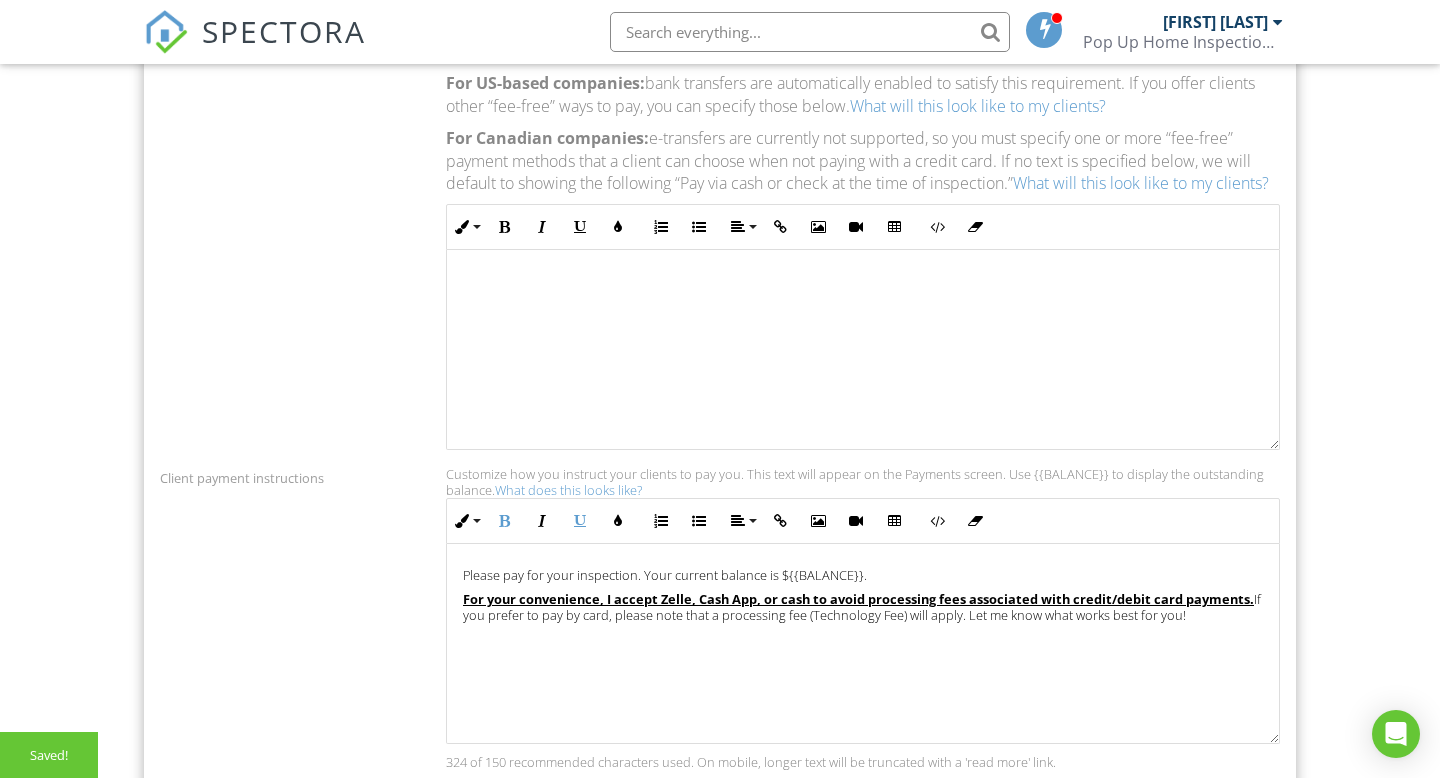 click on "Please pay for your inspection. Your current balance is ${{BALANCE}}.  For your convenience, I accept Zelle, Cash App, or cash to avoid processing fees associated with credit/debit card payments.  If you prefer to pay by card, please note that a processing fee (Technology Fee) will apply. Let me know what works best for you!" at bounding box center [863, 643] 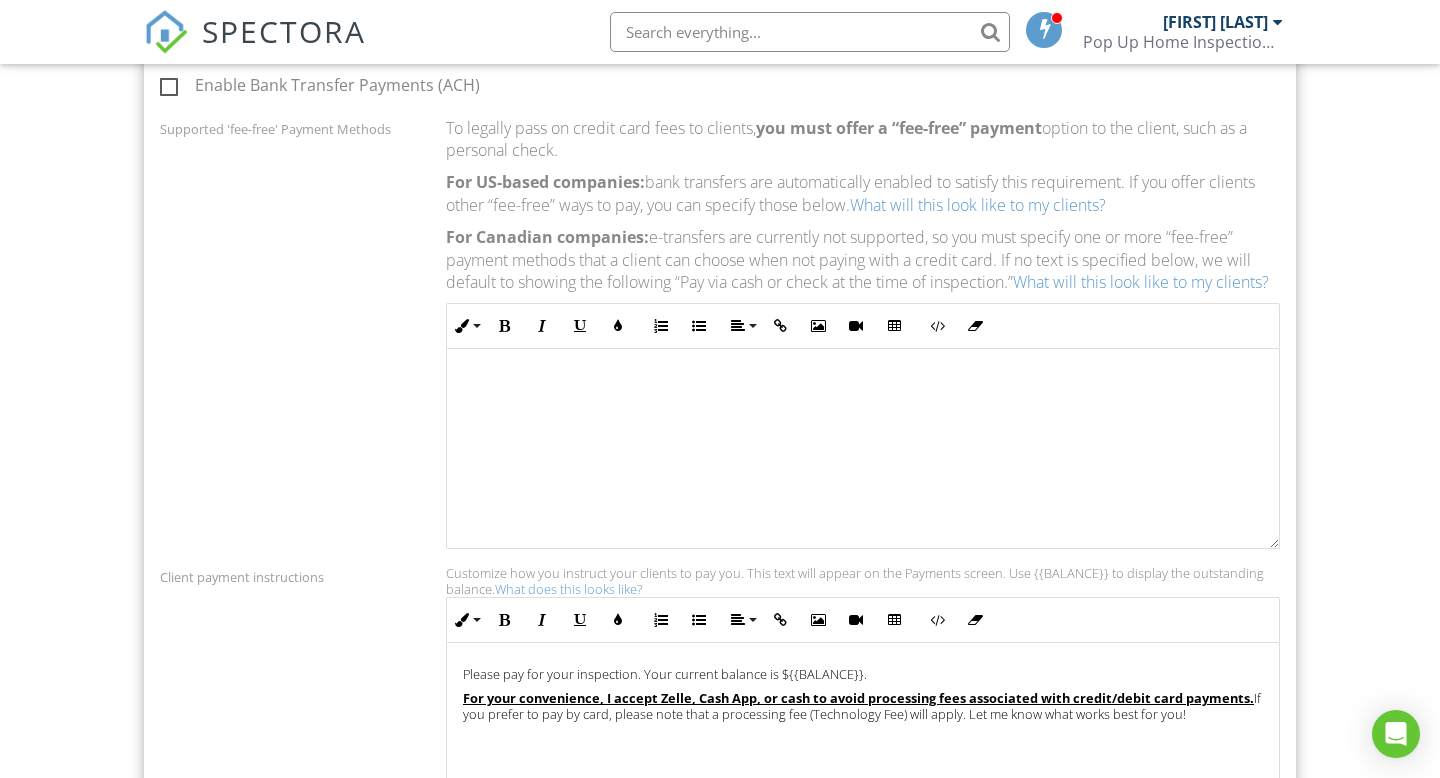 scroll, scrollTop: 1352, scrollLeft: 0, axis: vertical 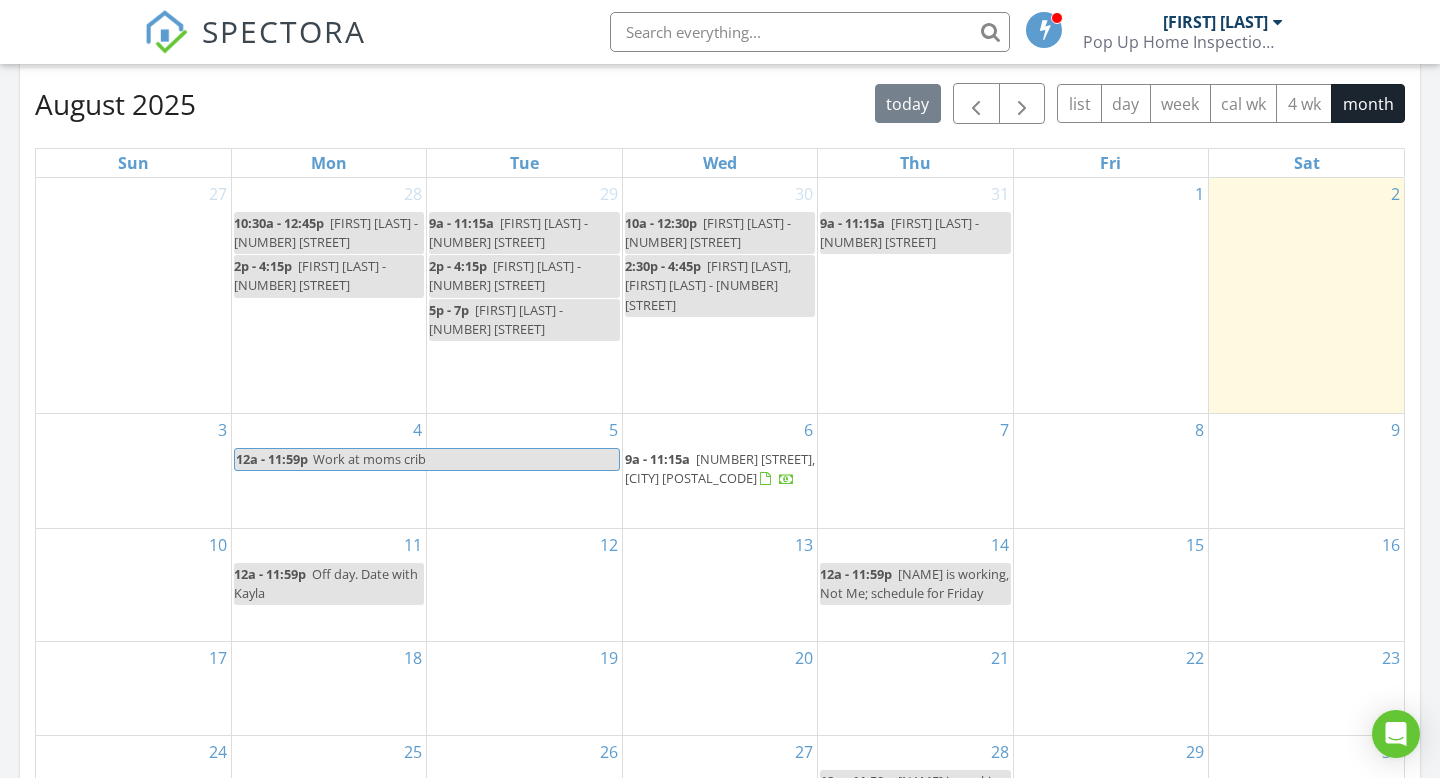 click on "[NUMBER] [STREET], [CITY] [POSTAL_CODE]" at bounding box center (720, 468) 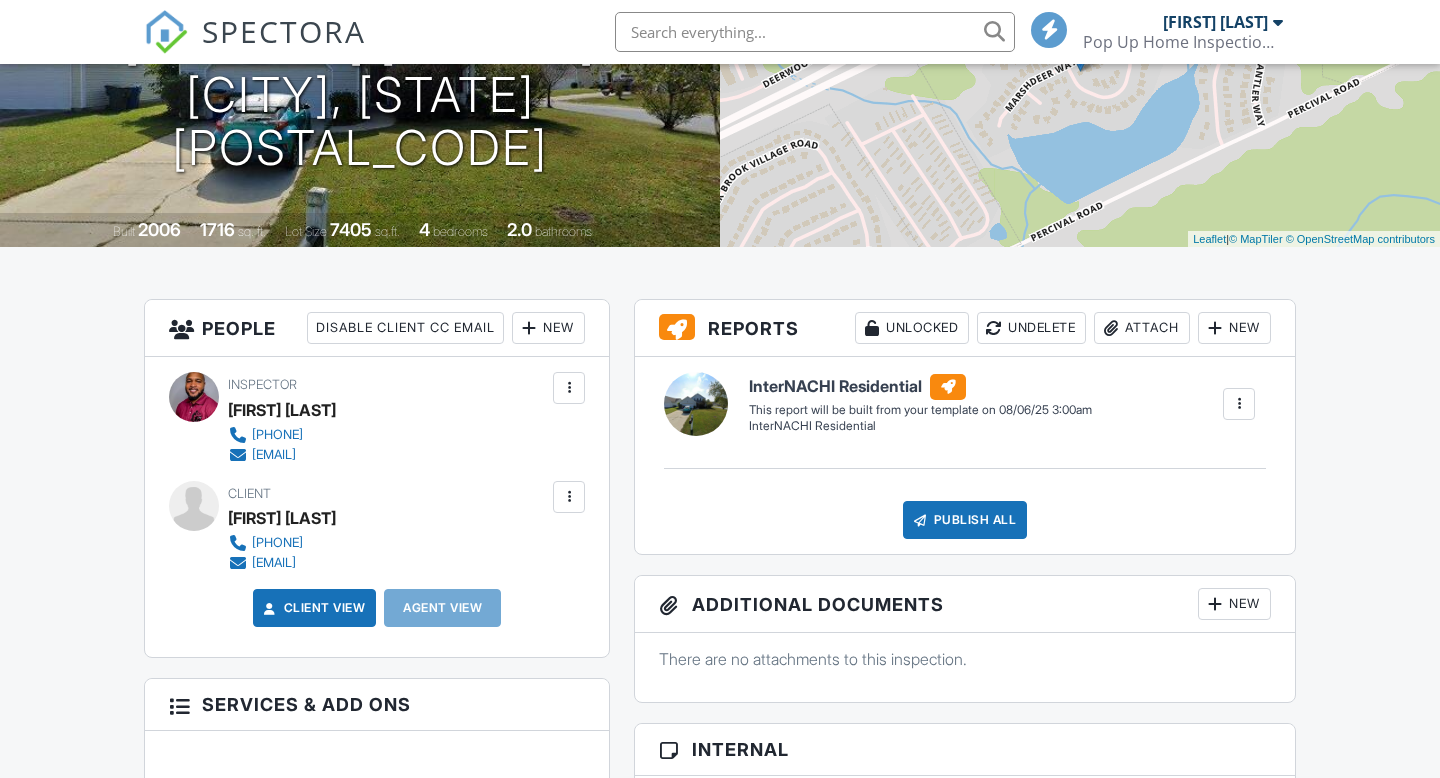 scroll, scrollTop: 588, scrollLeft: 0, axis: vertical 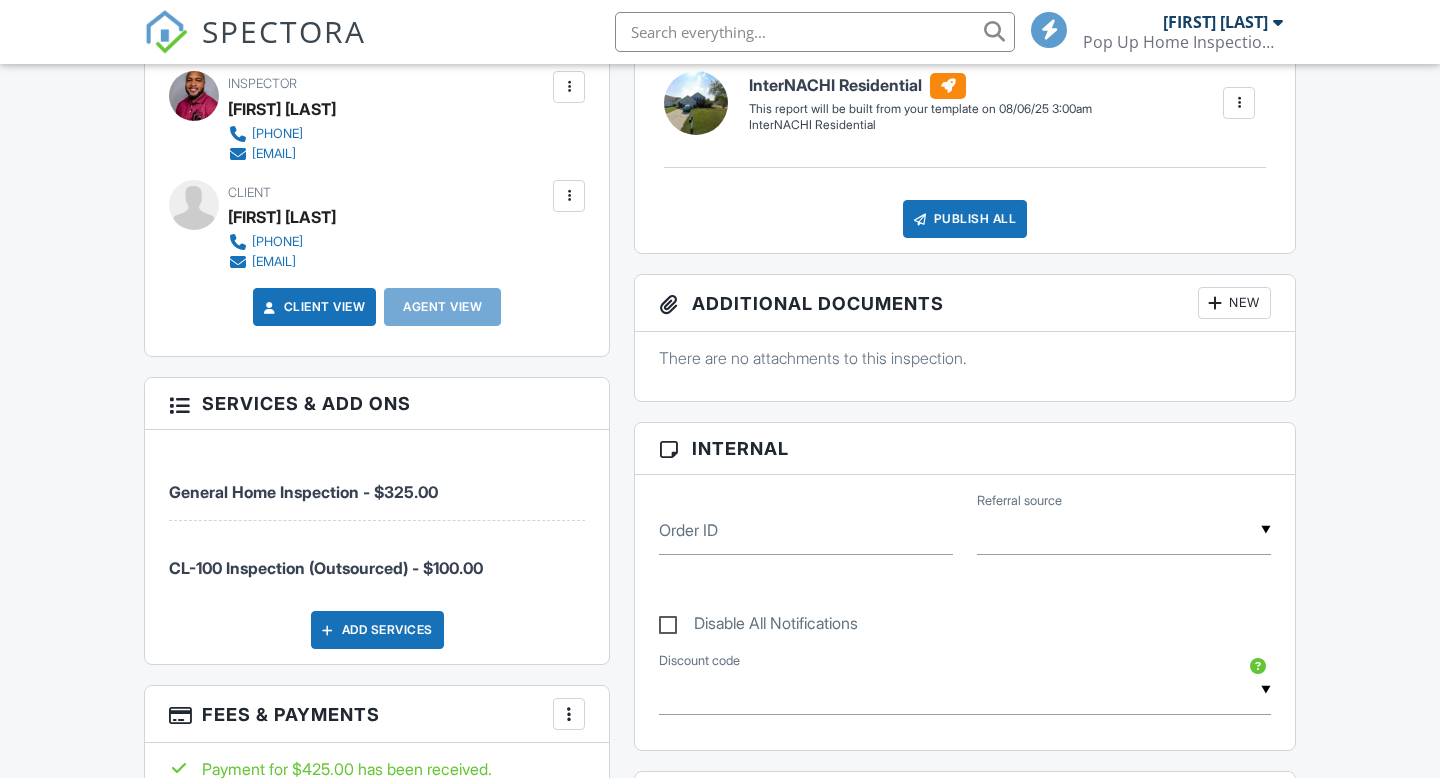 click at bounding box center [569, 196] 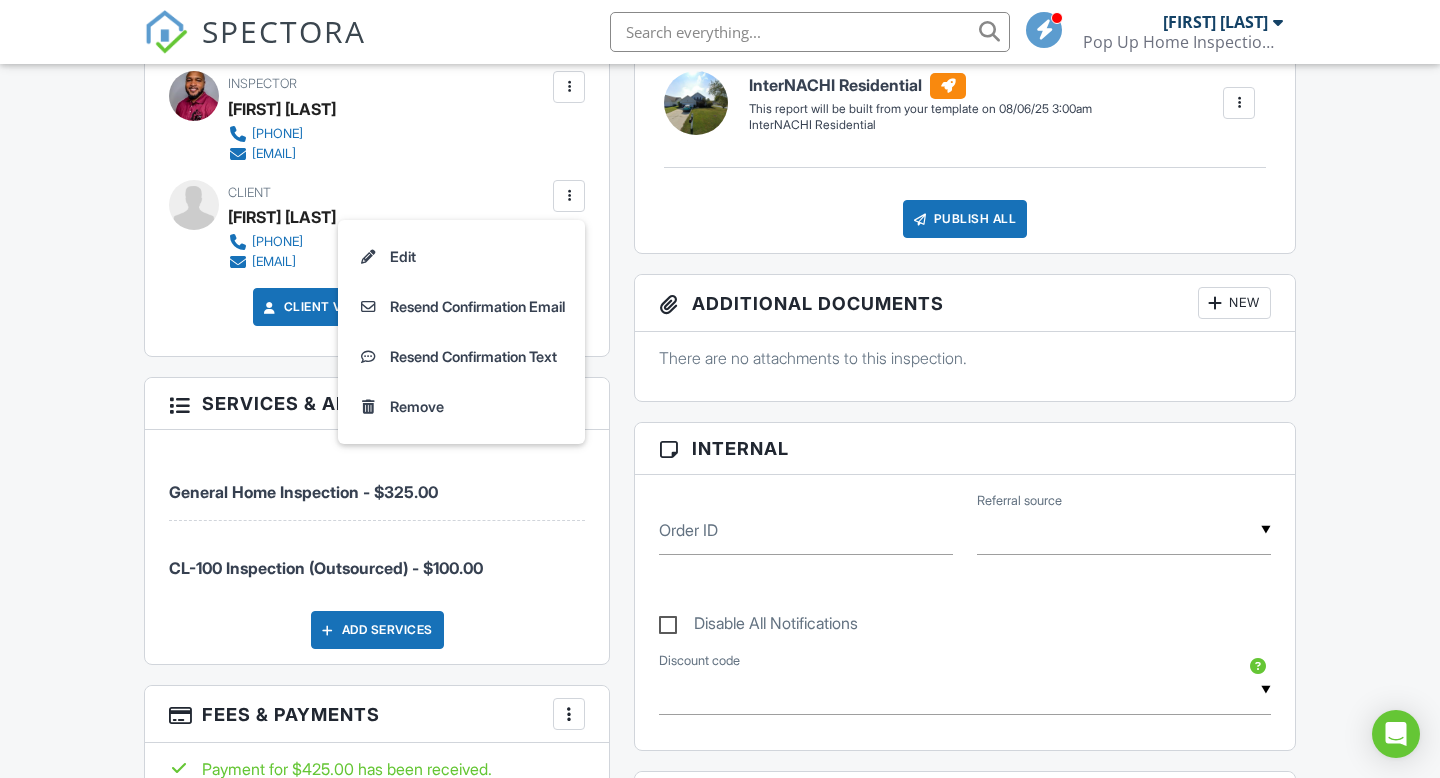click on "All emails and texts are disabled for this inspection!
All emails and texts have been disabled for this inspection. This may have happened due to someone manually disabling them or this inspection being unconfirmed when it was scheduled. To re-enable emails and texts for this inspection, click the button below.
Turn on emails and texts
Turn on and Requeue Notifications
Reports
Unlocked
Undelete
Attach
New
InterNACHI Residential
InterNACHI Residential
Edit
View
InterNACHI Residential
InterNACHI Residential
This report will be built from your template on 08/06/25  3:00am
Quick Publish
Copy
Build Now
Delete
Publish All
Checking report completion
Publish report?
Before publishing from the web, click "Preview/Publish" in the Report Editor to save your changes ( don't know where that is?" at bounding box center [720, 826] 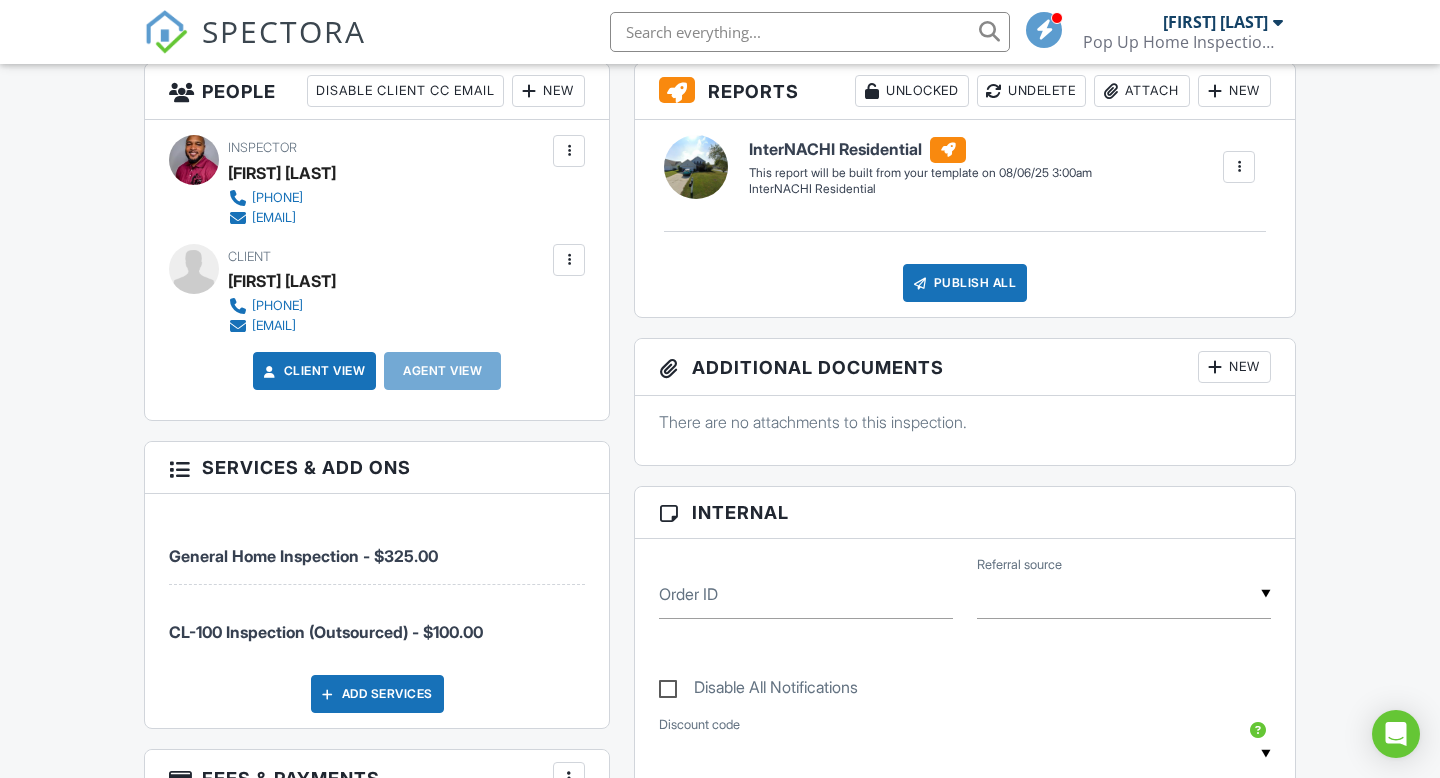 scroll, scrollTop: 517, scrollLeft: 0, axis: vertical 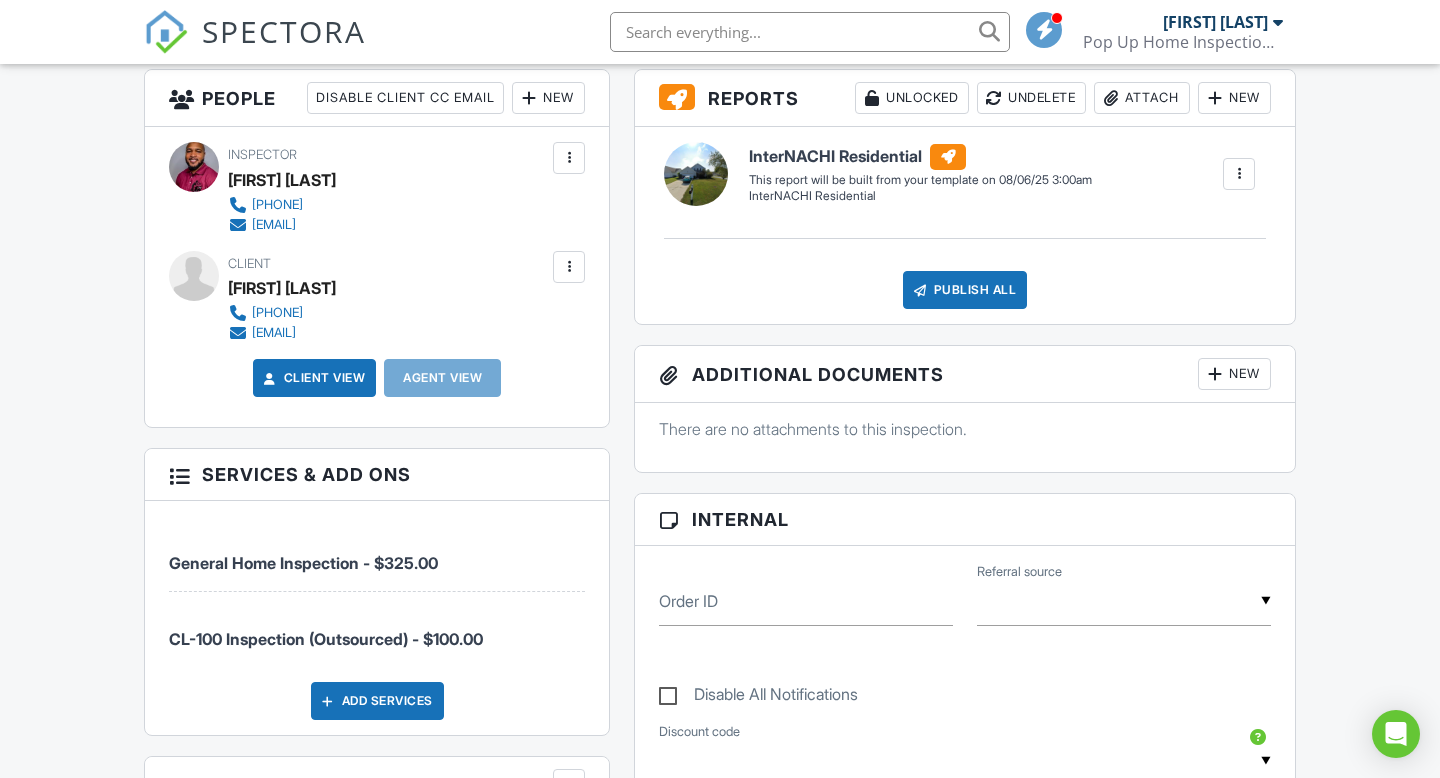 click on "New" at bounding box center (548, 98) 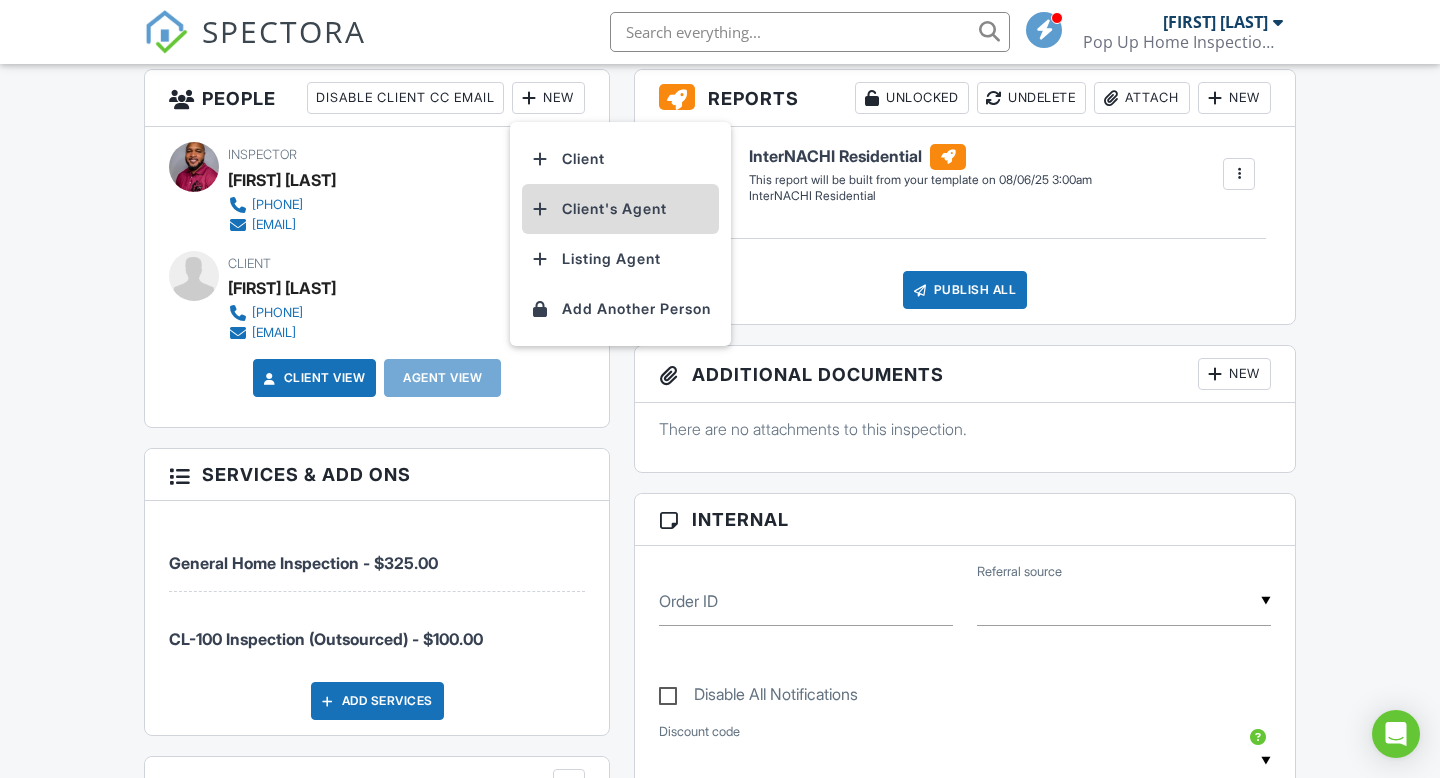 click on "Client's Agent" at bounding box center [620, 209] 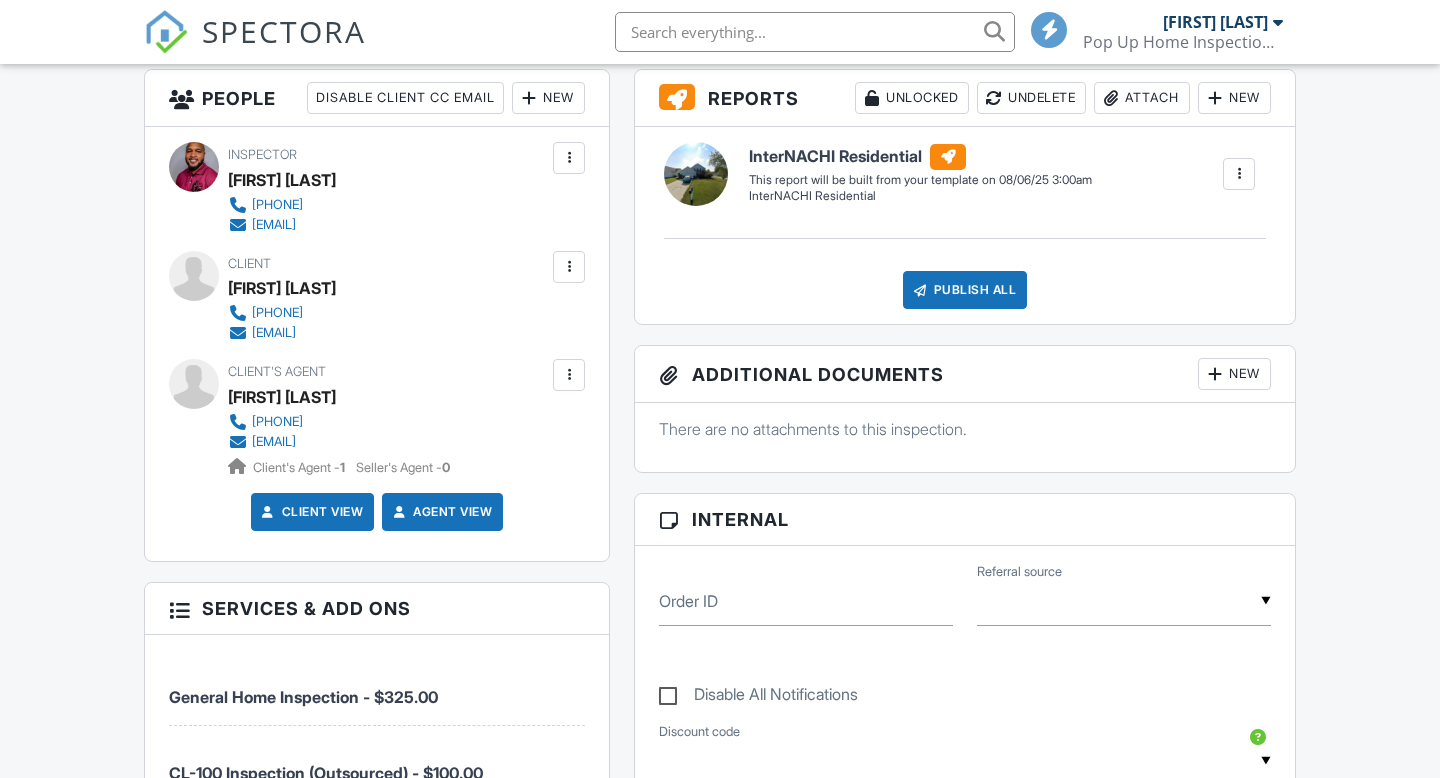scroll, scrollTop: 517, scrollLeft: 0, axis: vertical 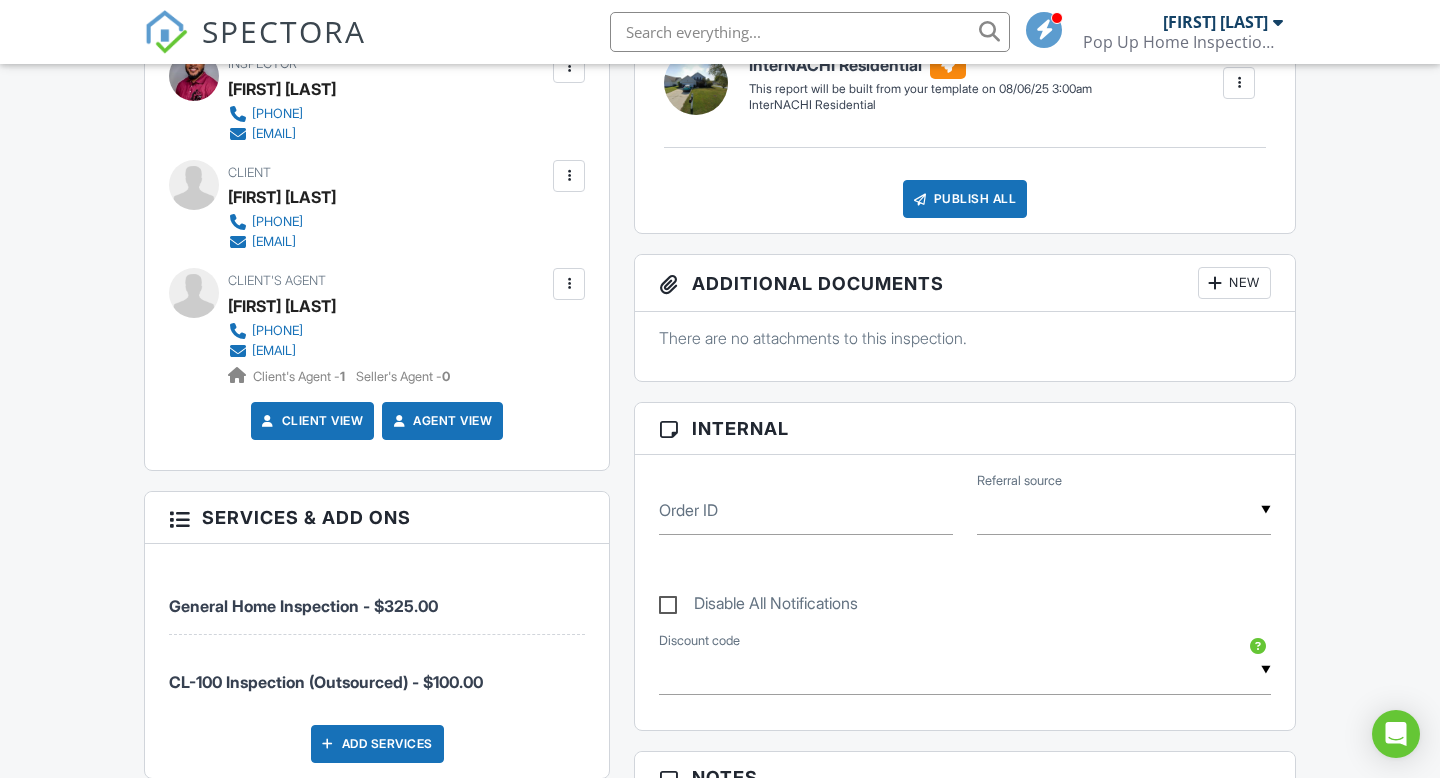 click on "Agent View" at bounding box center (440, 421) 